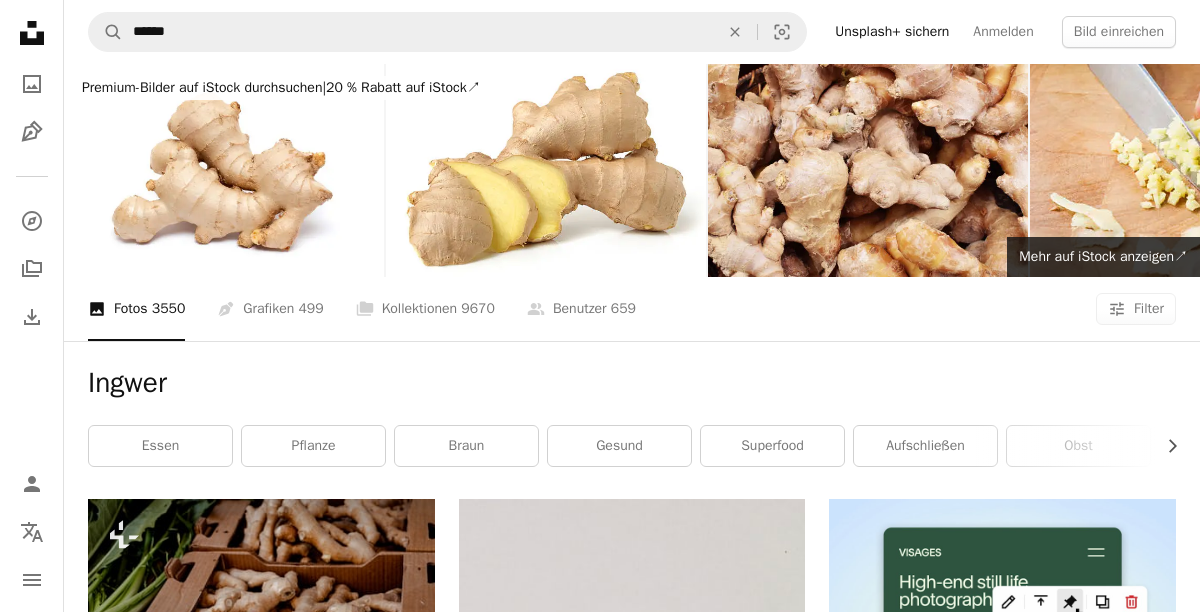 scroll, scrollTop: 4973, scrollLeft: 0, axis: vertical 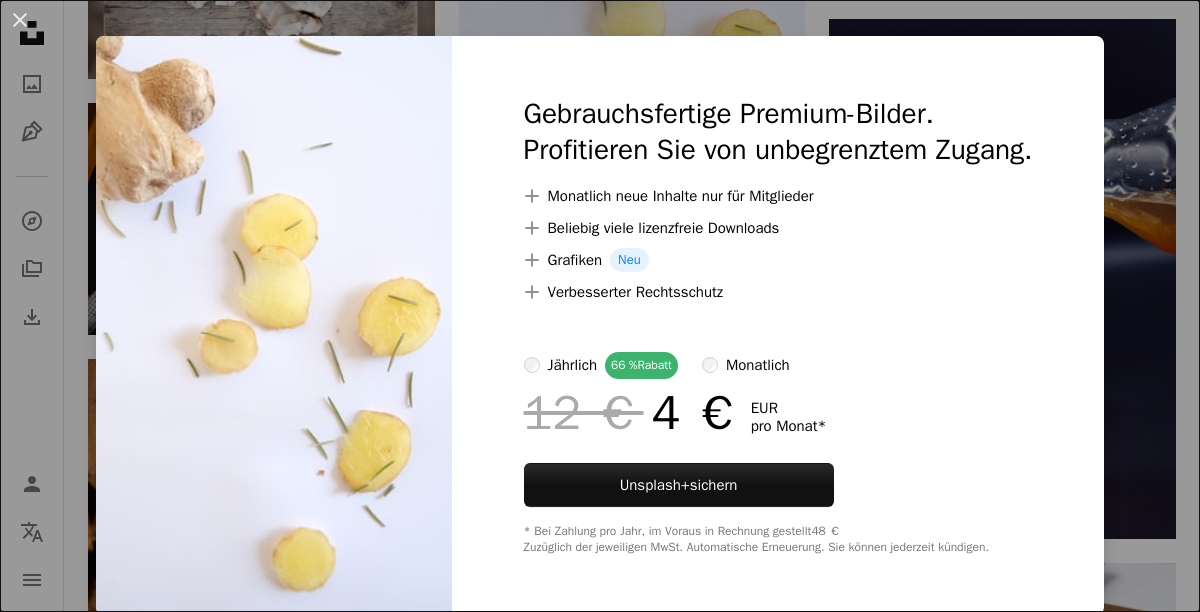 click on "Gebrauchsfertige Premium-Bilder. Profitieren Sie von unbegrenztem Zugang. A plus sign Monatlich neue Inhalte nur für Mitglieder A plus sign Beliebig viele lizenzfreie Downloads A plus sign Grafiken  Neu A plus sign Verbesserter Rechtsschutz jährlich 66 %  Rabatt monatlich 12 €   4 € EUR pro Monat * Unsplash+  sichern * Bei Zahlung pro Jahr, im Voraus in Rechnung gestellt  48 € Zuzüglich der jeweiligen MwSt. Automatische Erneuerung. Sie können jederzeit kündigen." at bounding box center (778, 325) 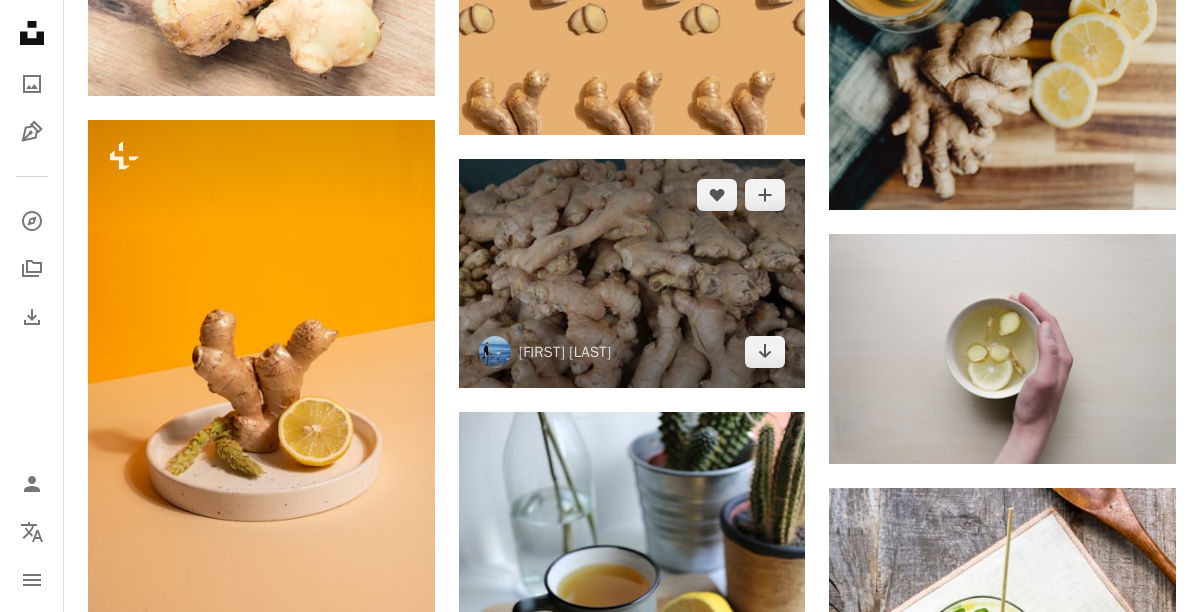 scroll, scrollTop: 0, scrollLeft: 0, axis: both 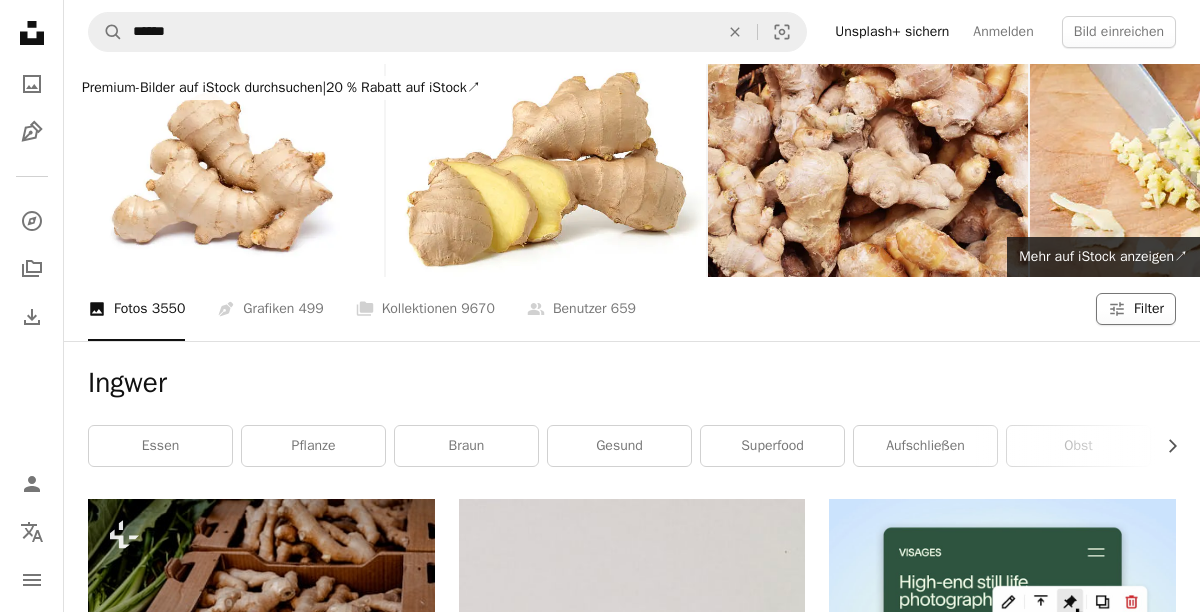 click on "Filter" at bounding box center [1149, 309] 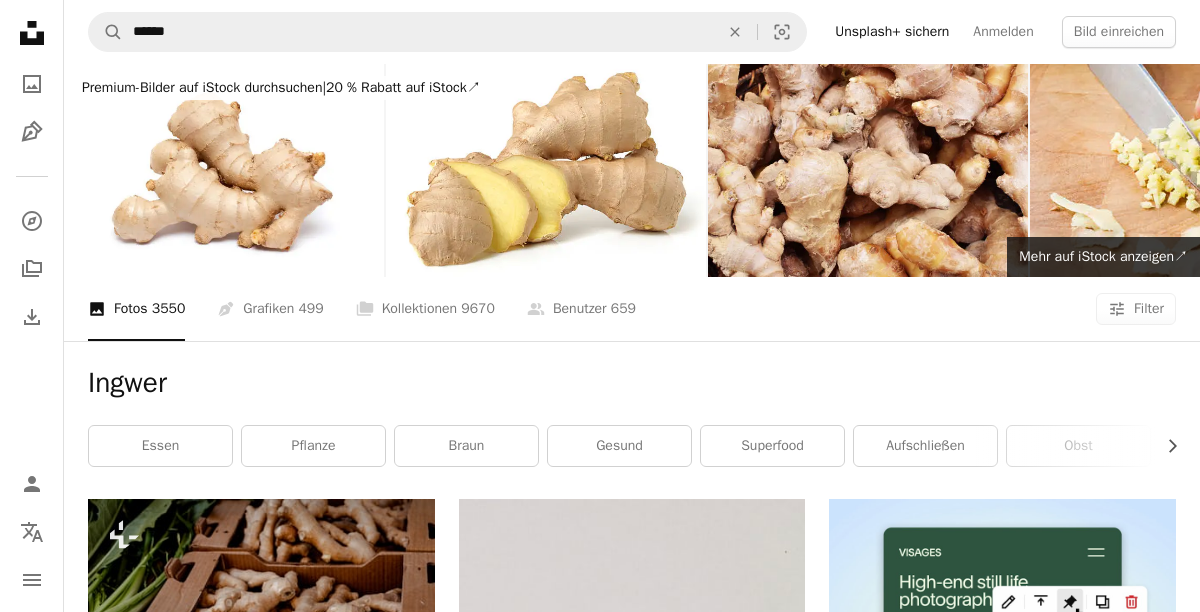 scroll, scrollTop: 180, scrollLeft: 0, axis: vertical 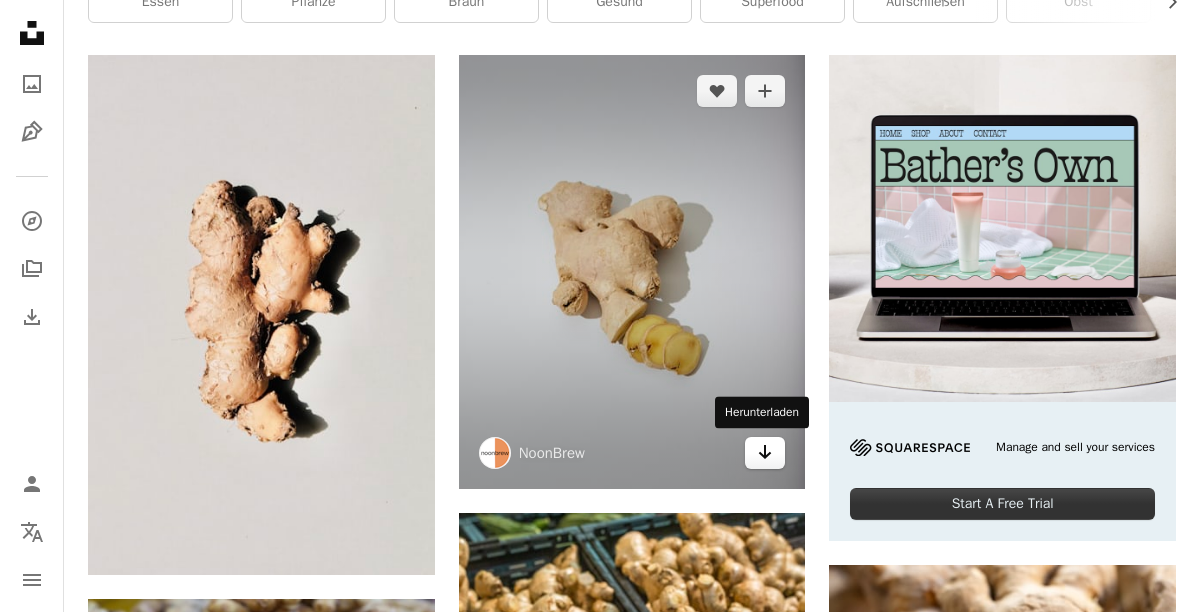 click 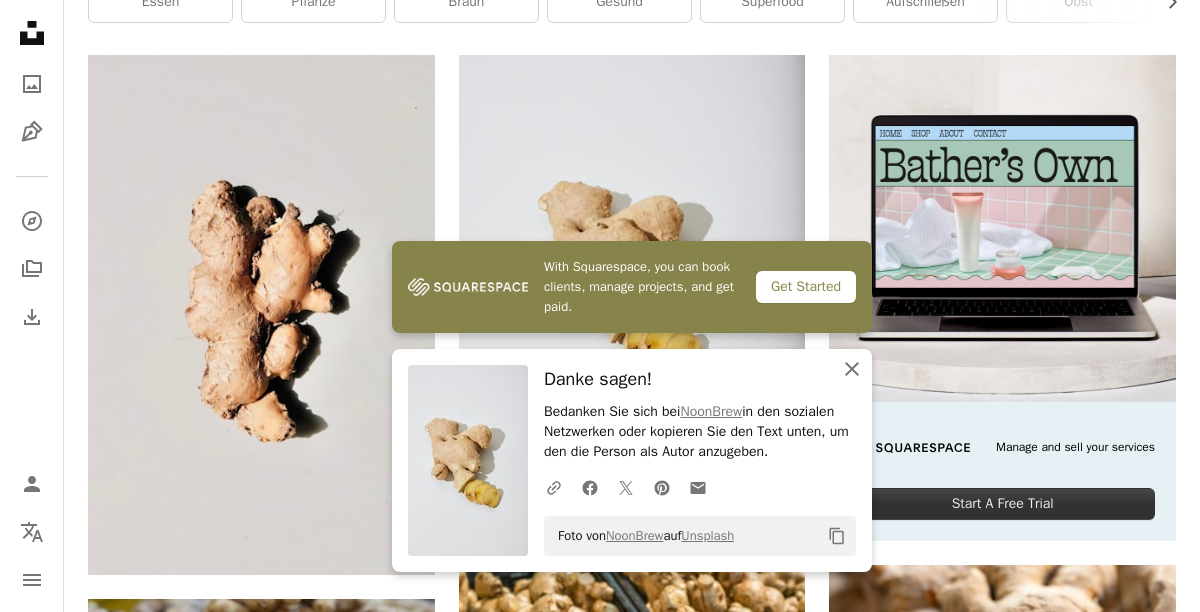 click on "An X shape" 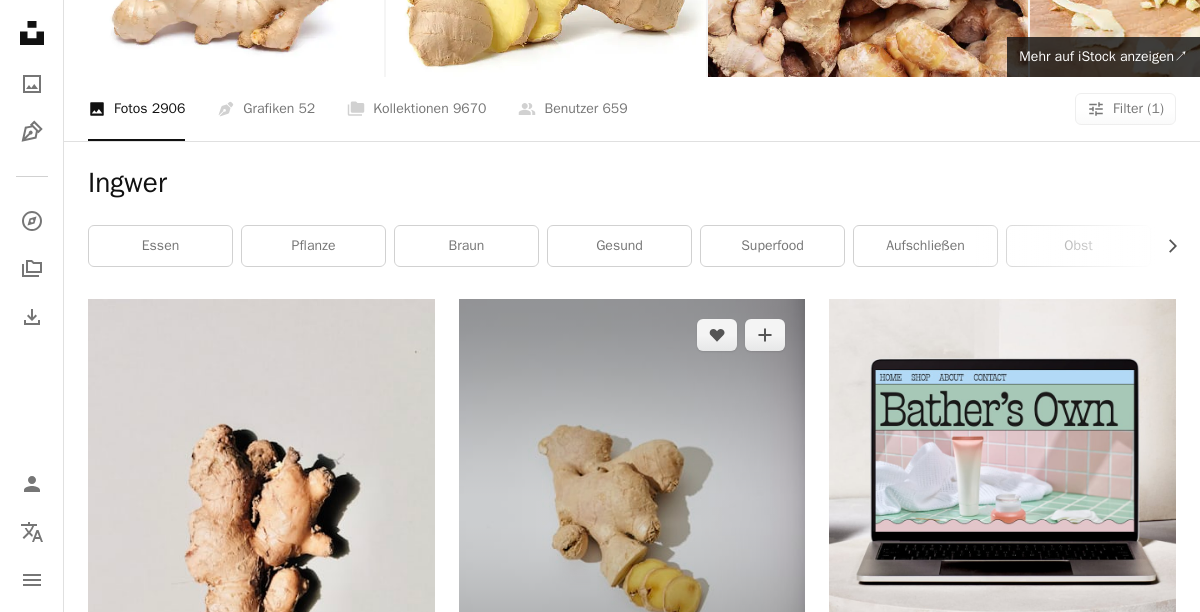 scroll, scrollTop: 0, scrollLeft: 0, axis: both 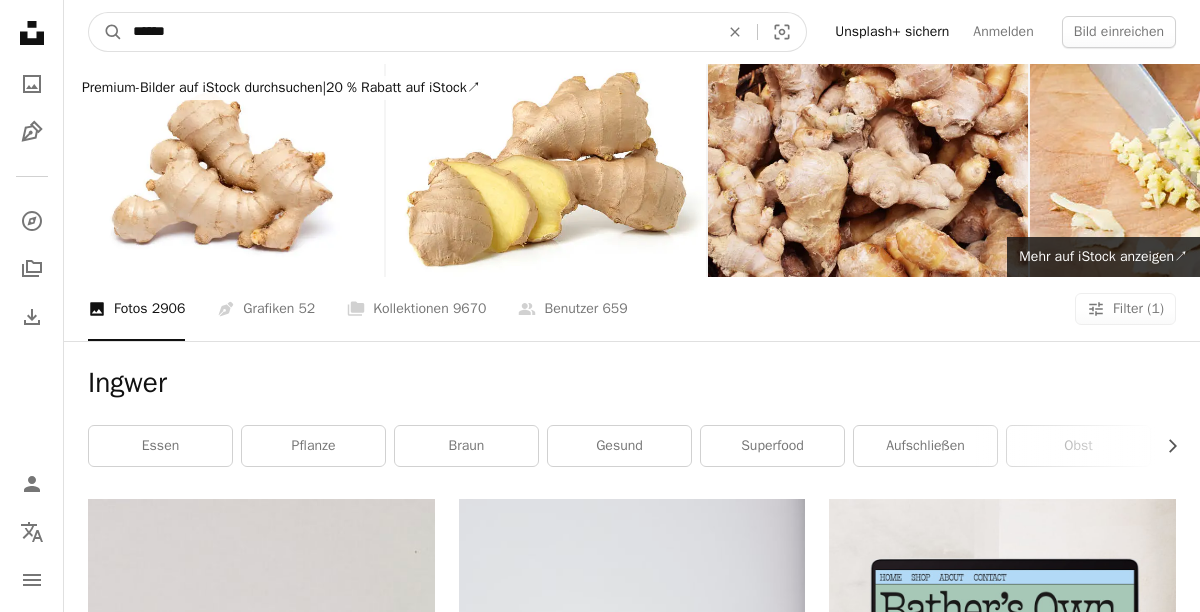 click on "******" at bounding box center [418, 32] 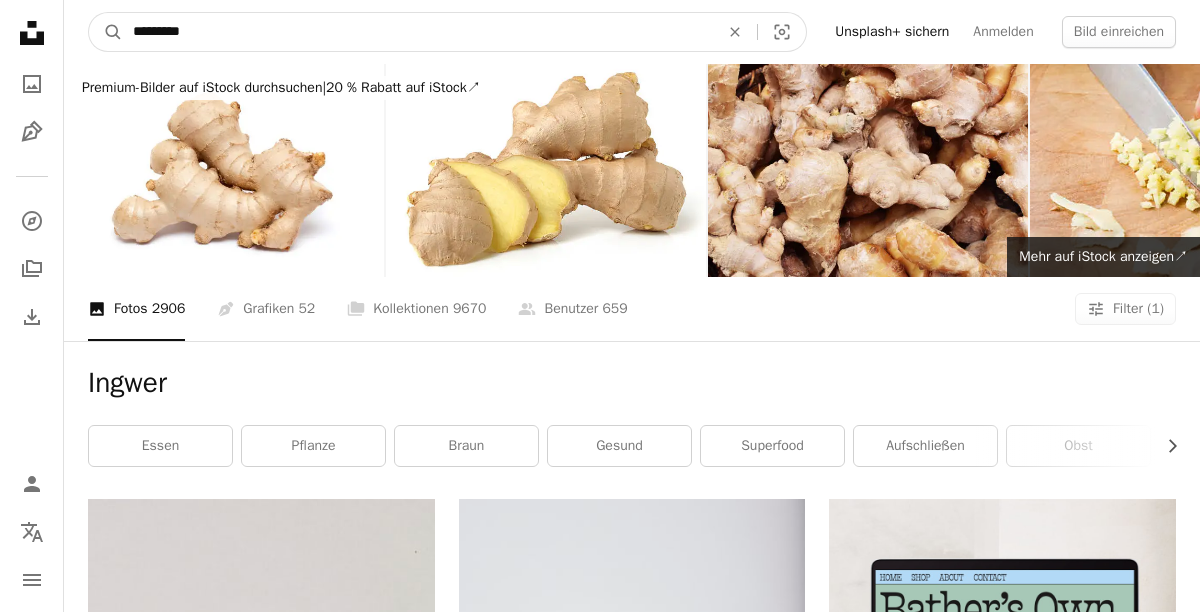 type on "**********" 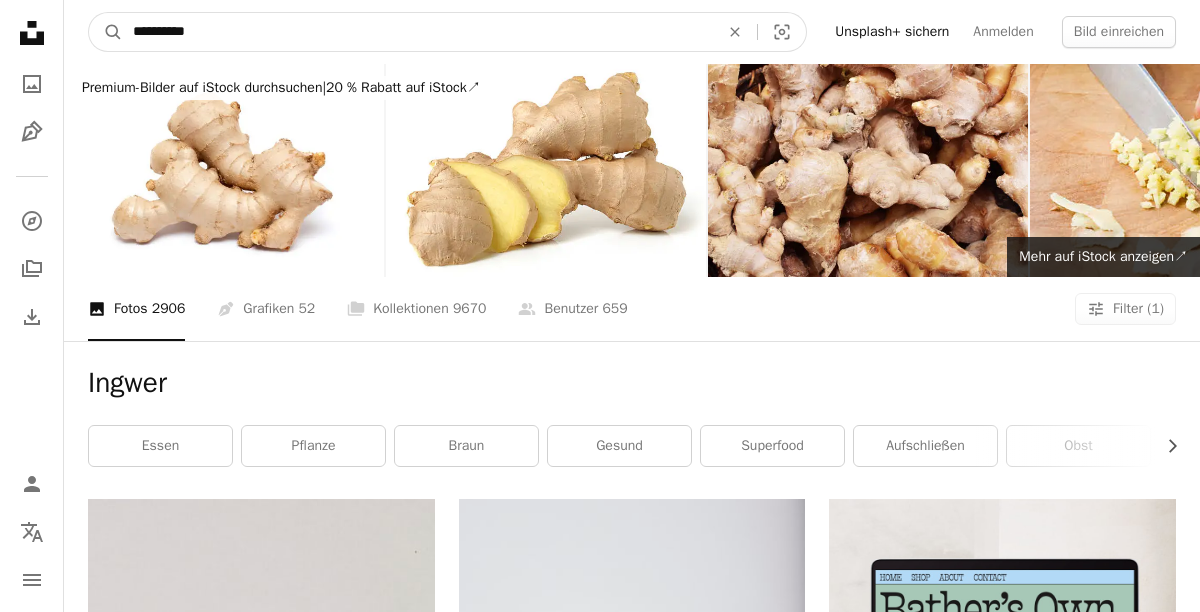 click on "A magnifying glass" at bounding box center [106, 32] 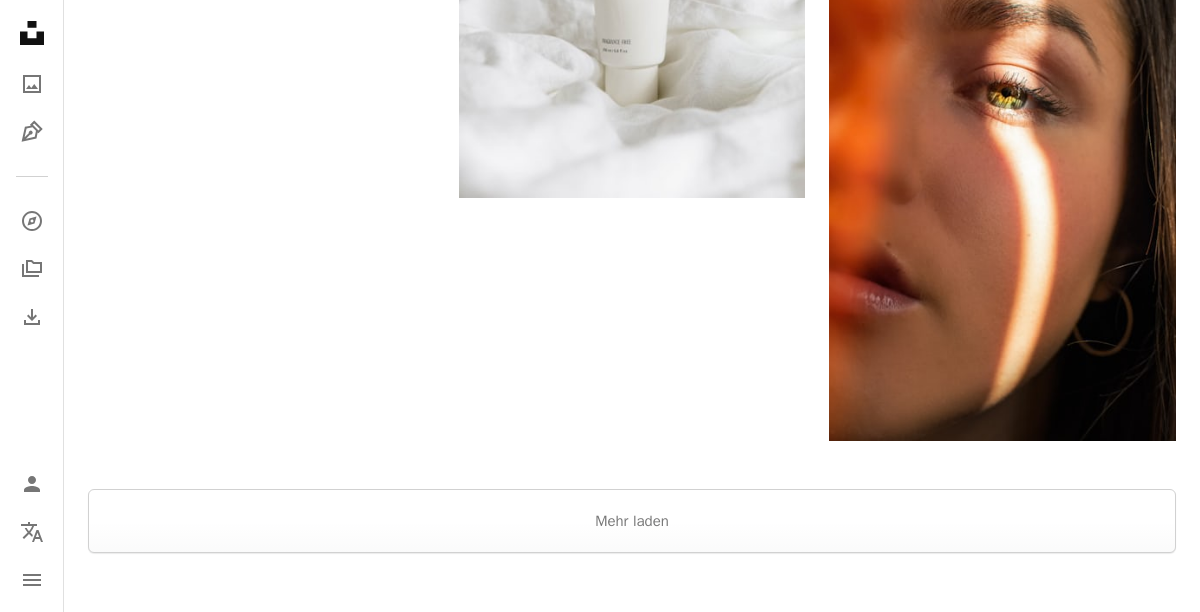scroll, scrollTop: 3670, scrollLeft: 0, axis: vertical 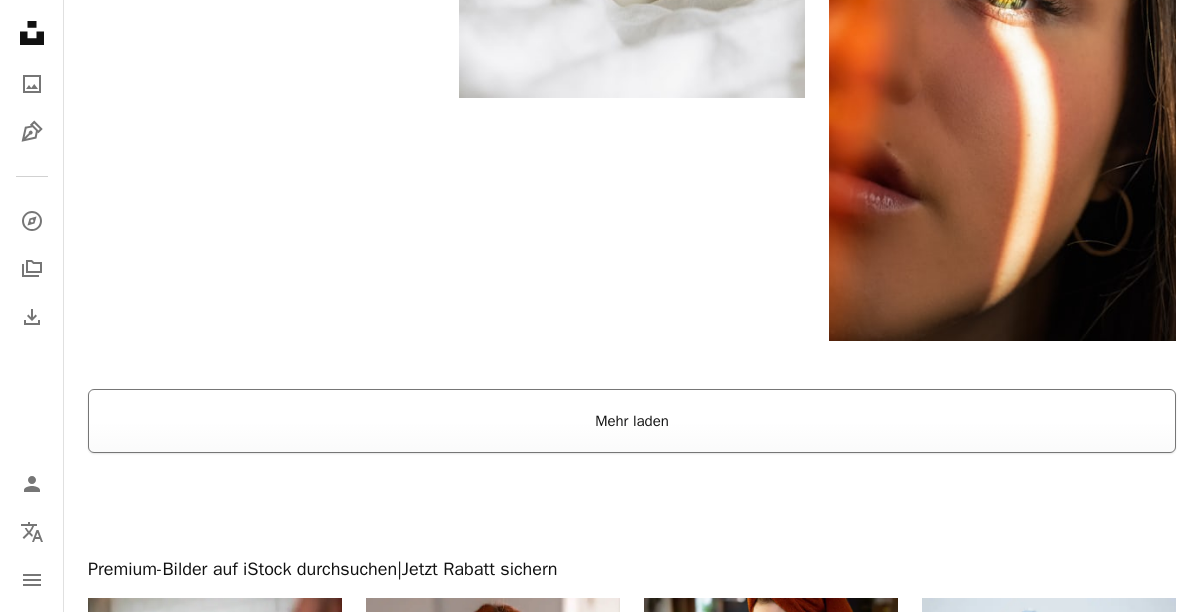 click on "Mehr laden" at bounding box center (632, 421) 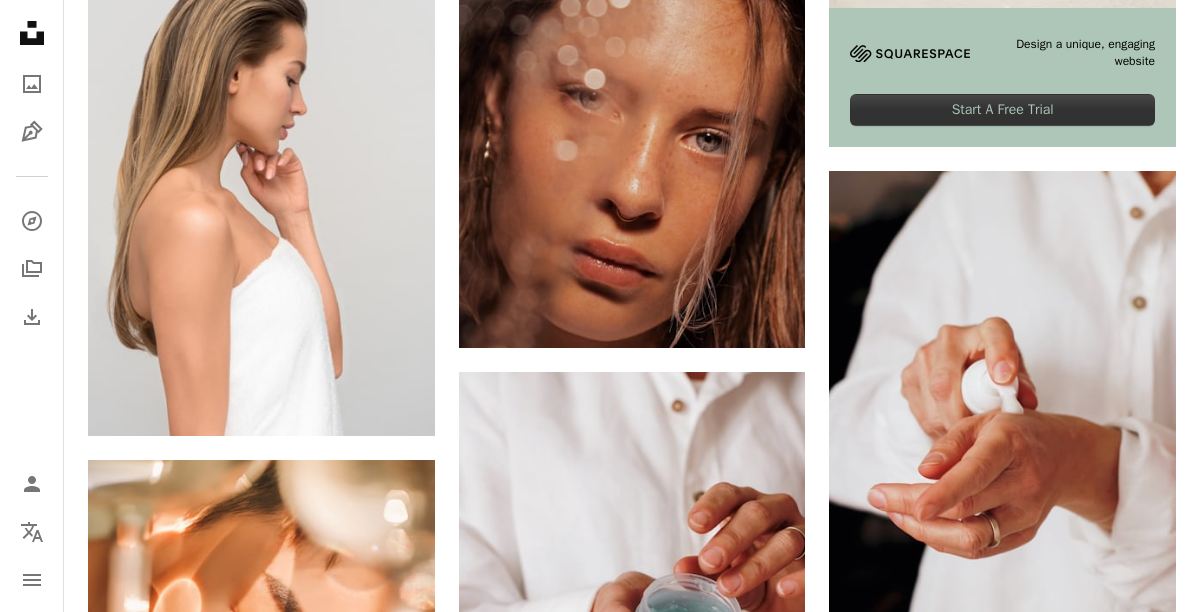scroll, scrollTop: 0, scrollLeft: 0, axis: both 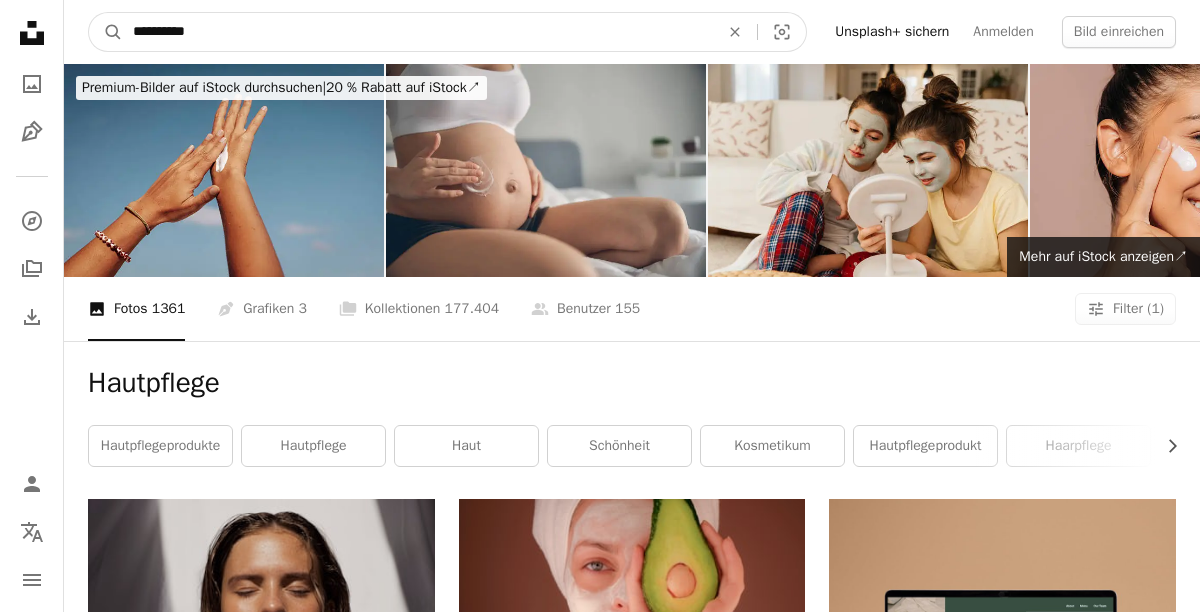 click on "**********" at bounding box center (418, 32) 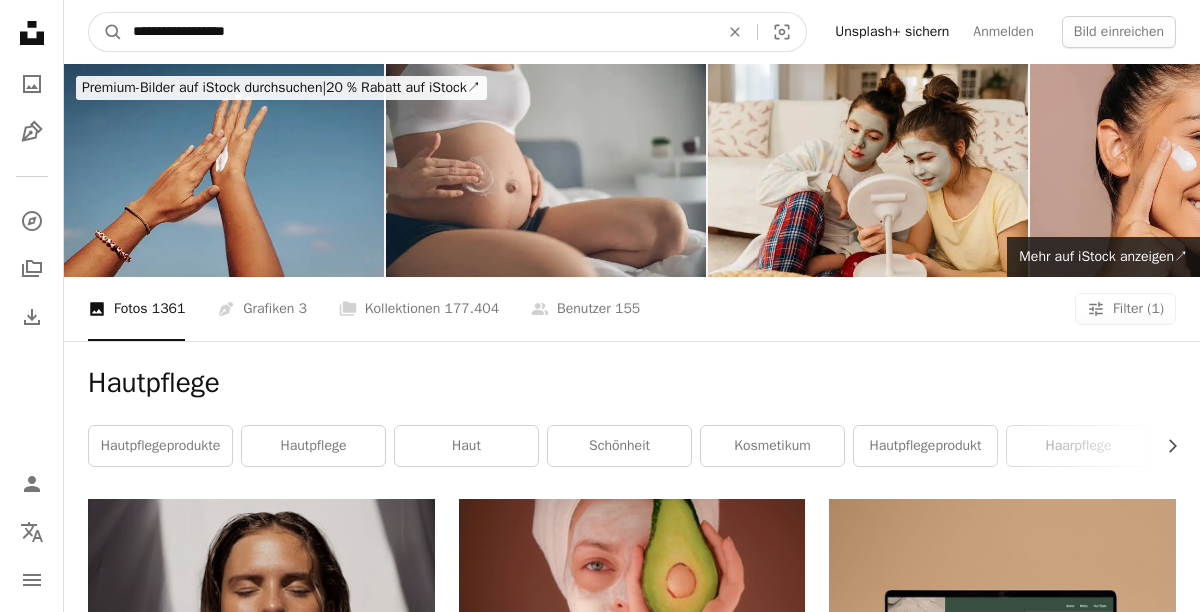 type on "**********" 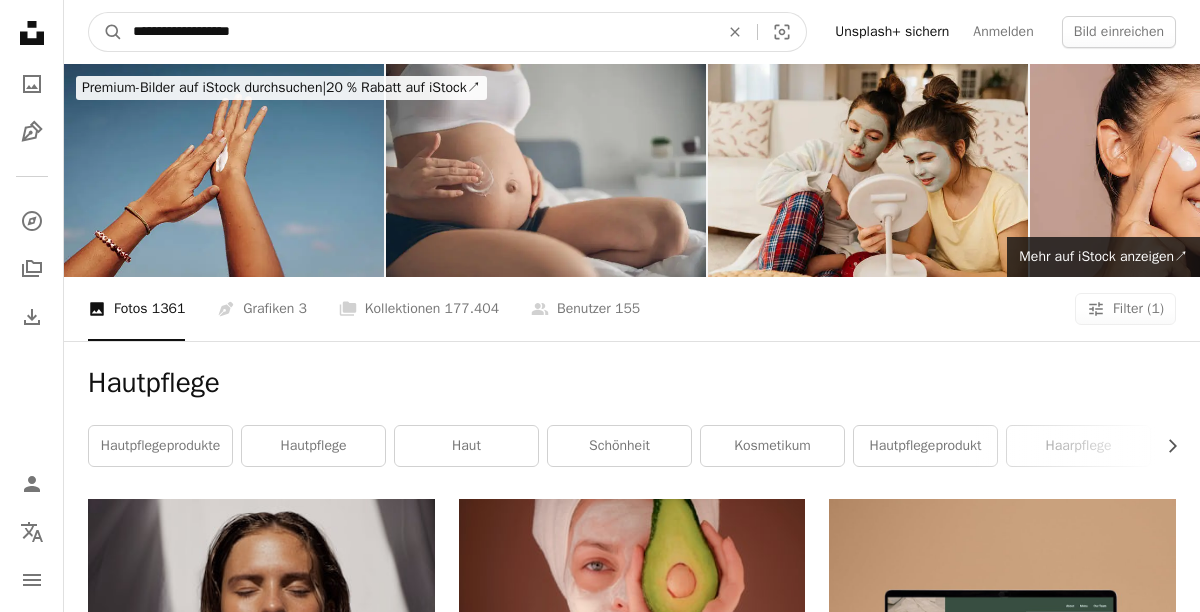 click on "A magnifying glass" at bounding box center [106, 32] 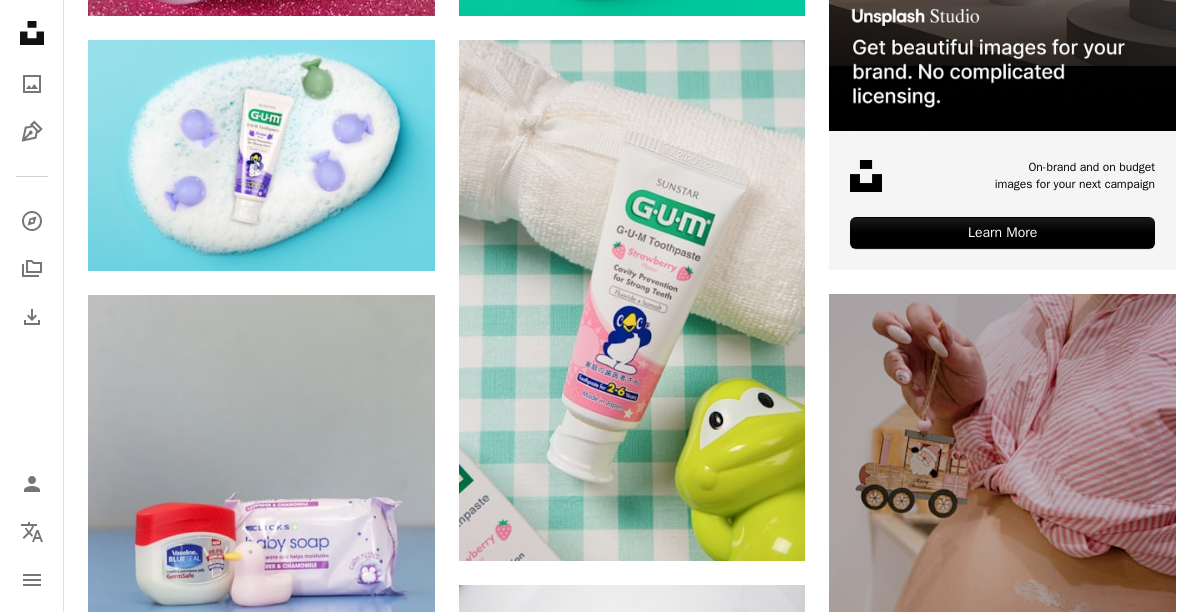 scroll, scrollTop: 0, scrollLeft: 0, axis: both 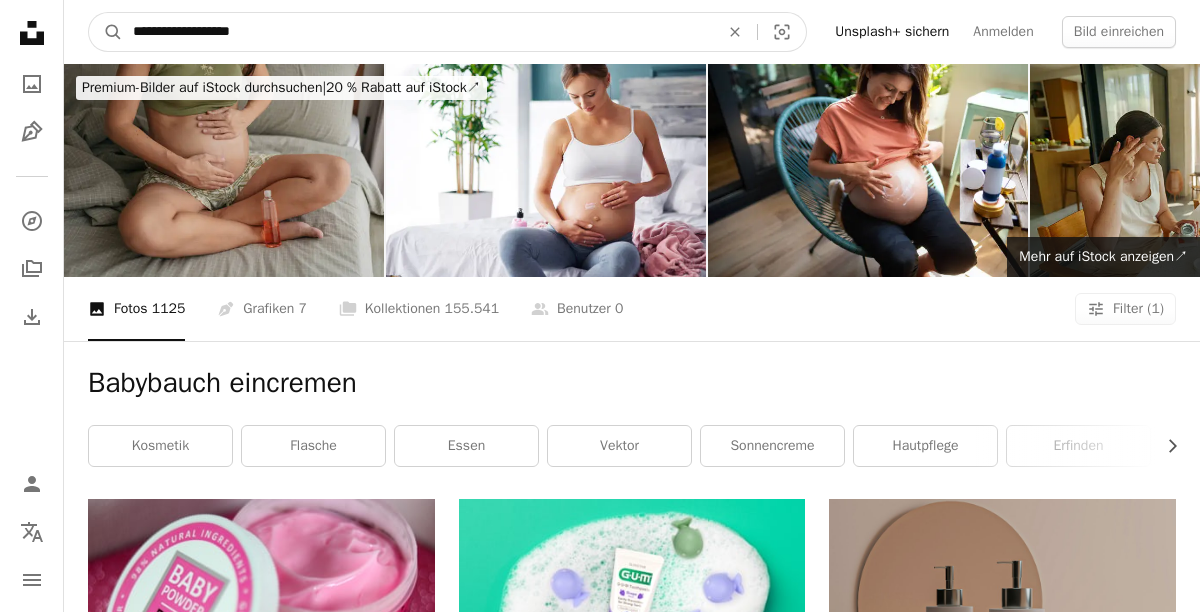 click on "**********" at bounding box center (418, 32) 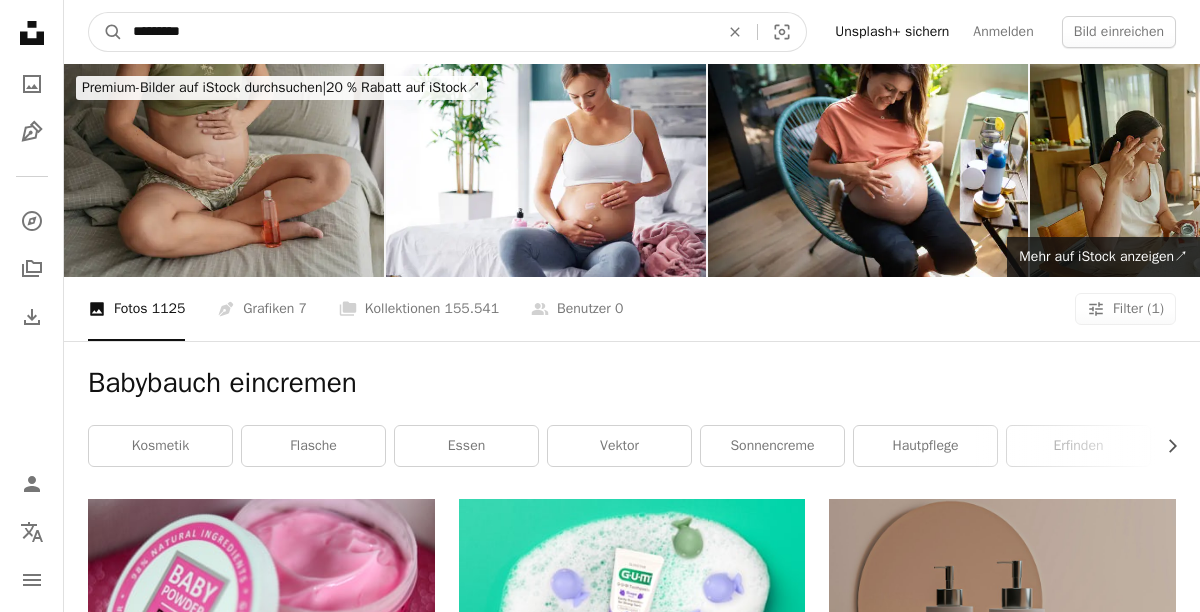 type on "*********" 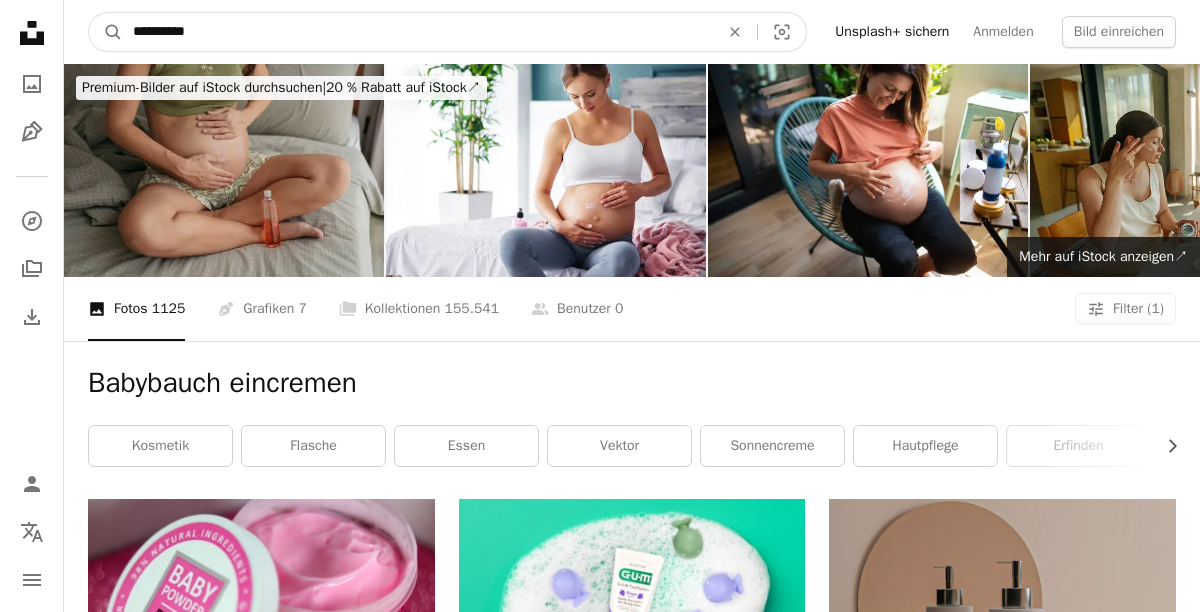 click on "A magnifying glass" at bounding box center (106, 32) 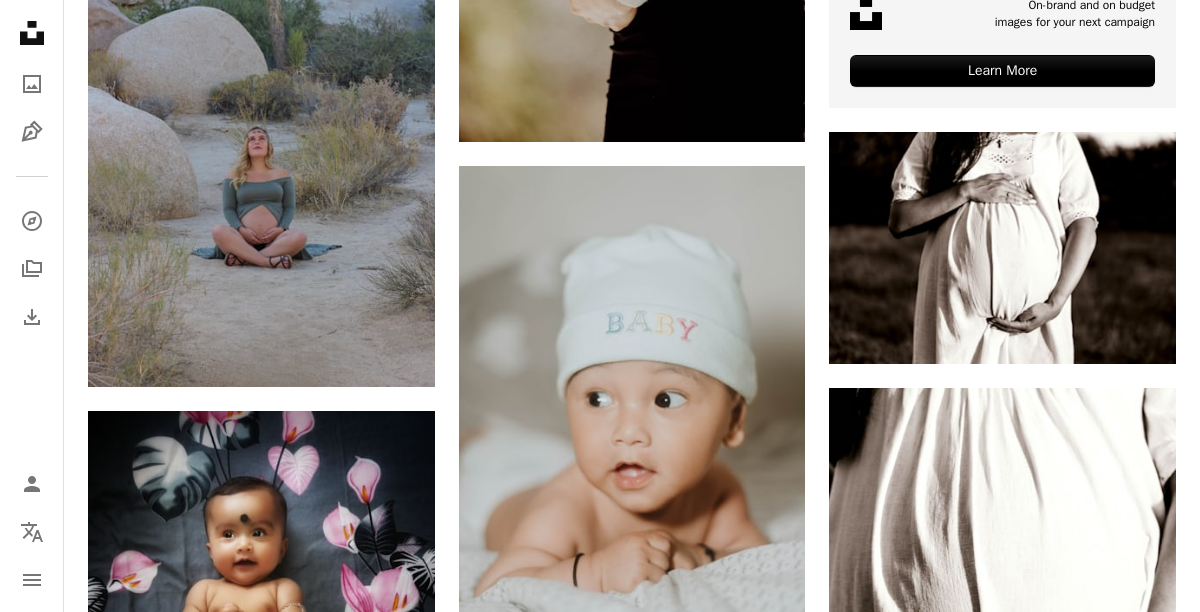 scroll, scrollTop: 0, scrollLeft: 0, axis: both 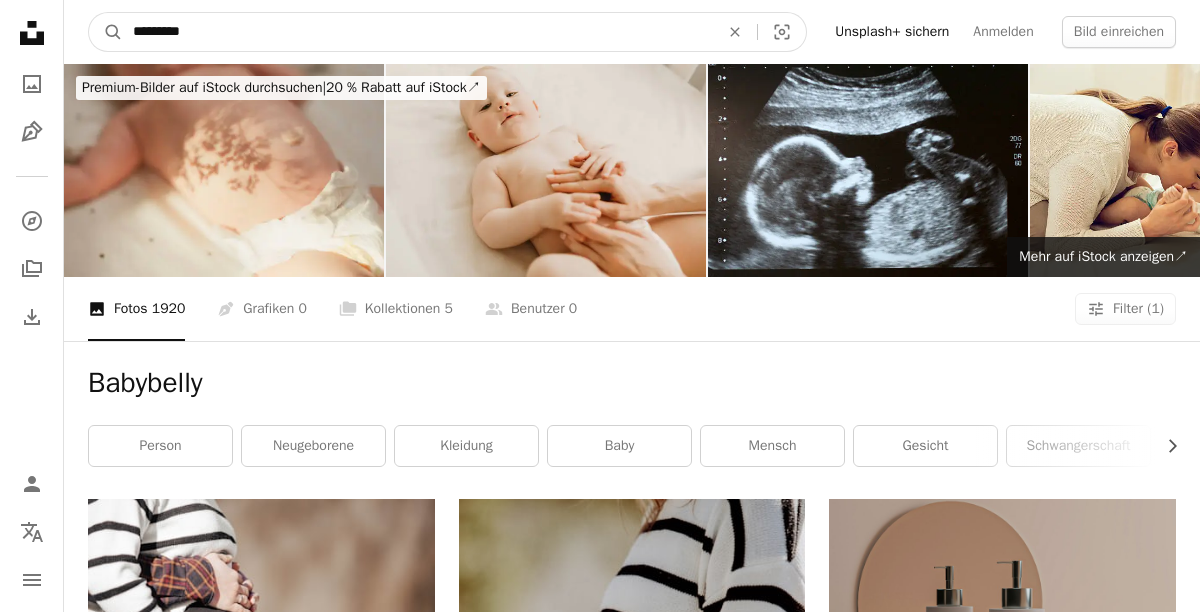 click on "*********" at bounding box center (418, 32) 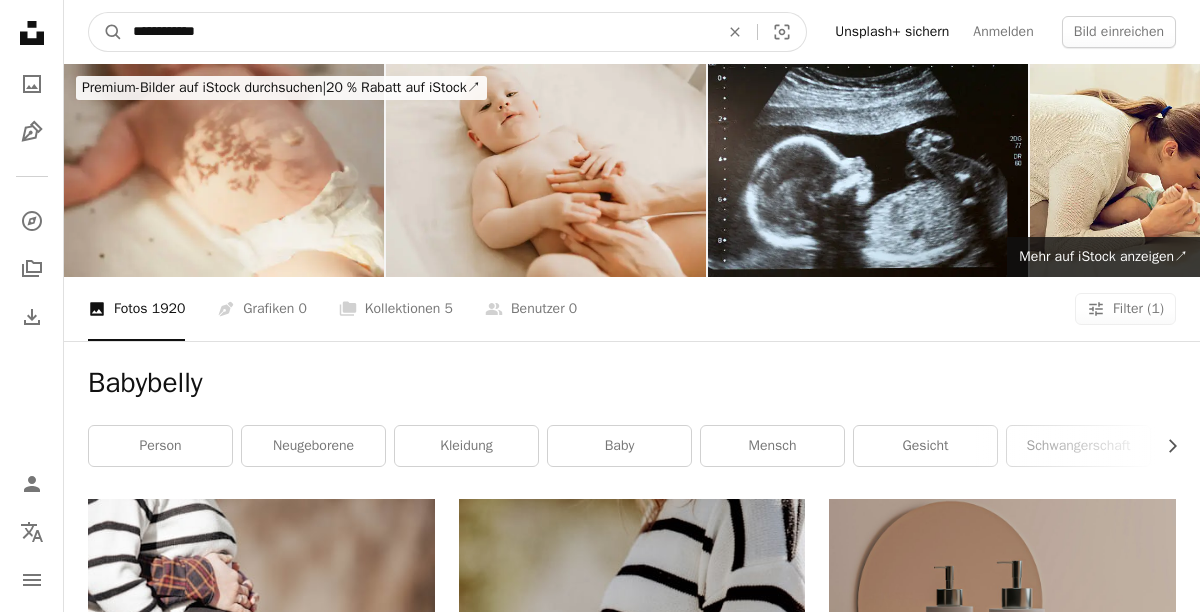 type on "**********" 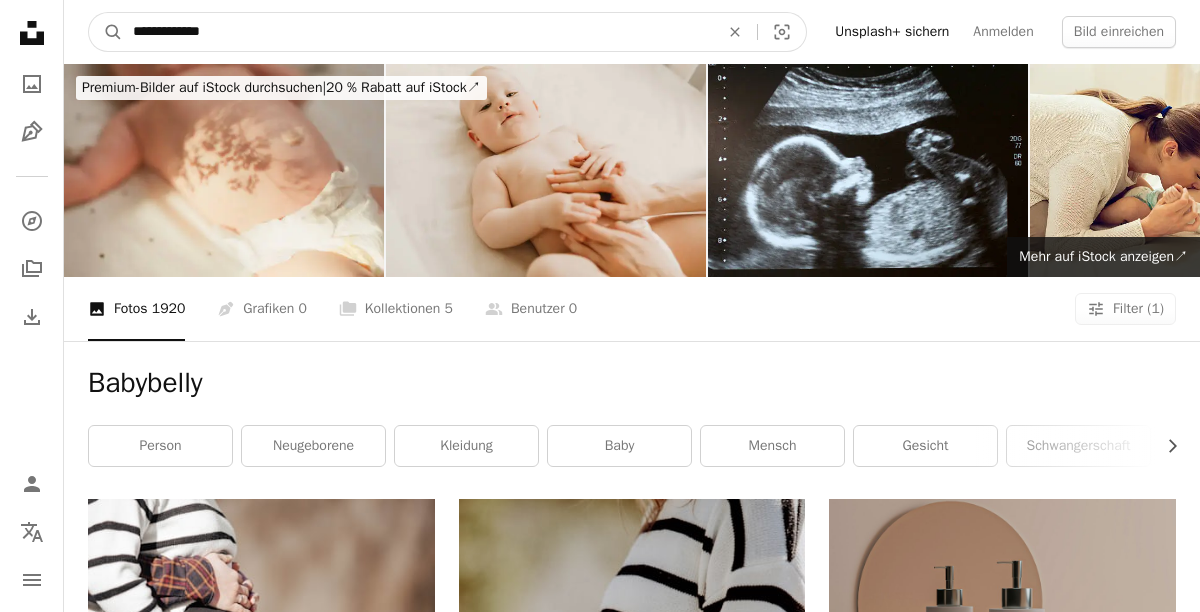 click on "A magnifying glass" at bounding box center (106, 32) 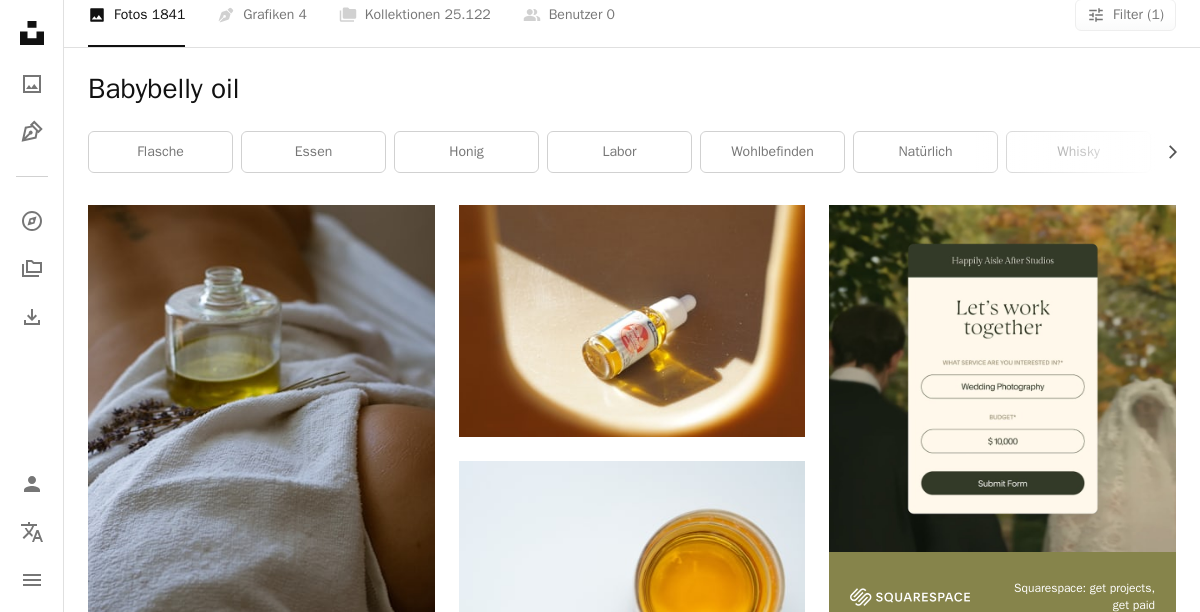 scroll, scrollTop: 0, scrollLeft: 0, axis: both 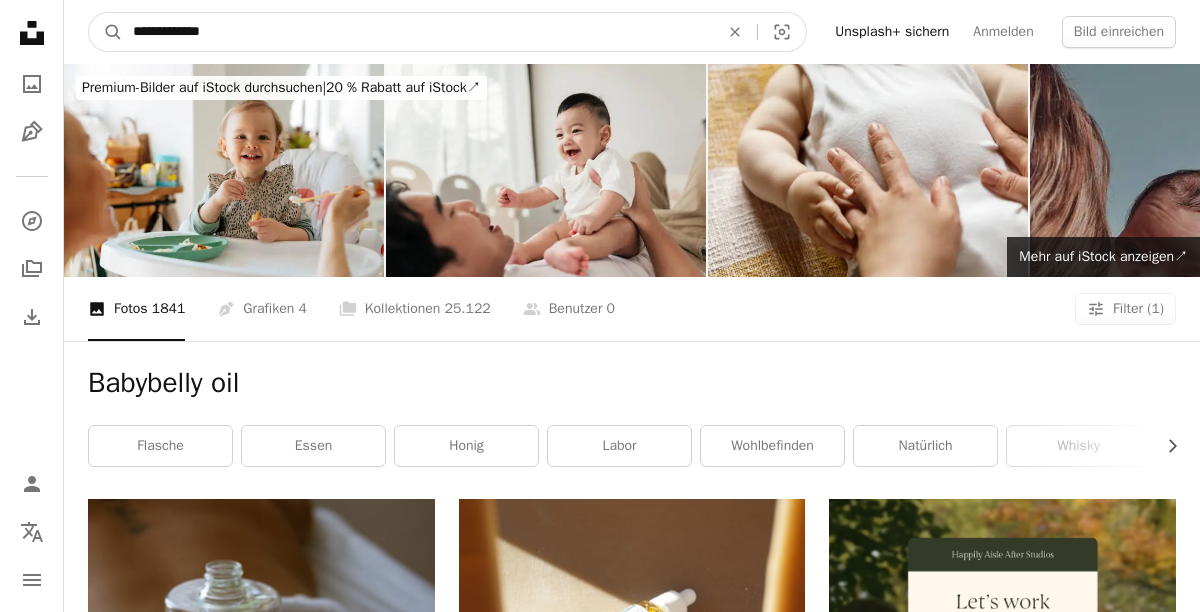 click on "**********" at bounding box center (418, 32) 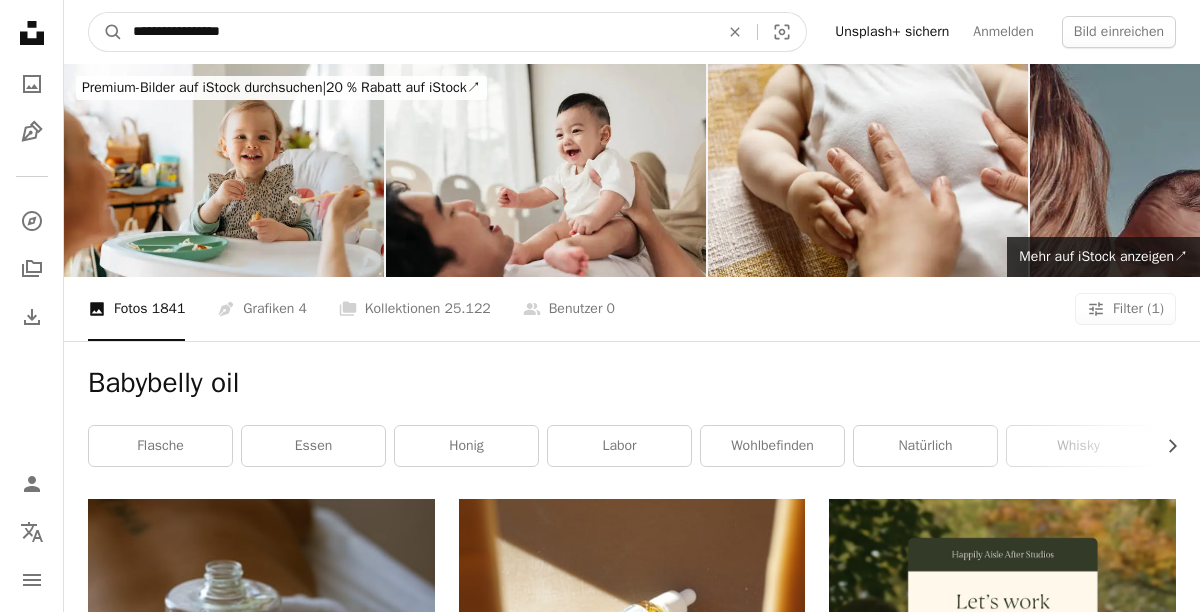 type on "**********" 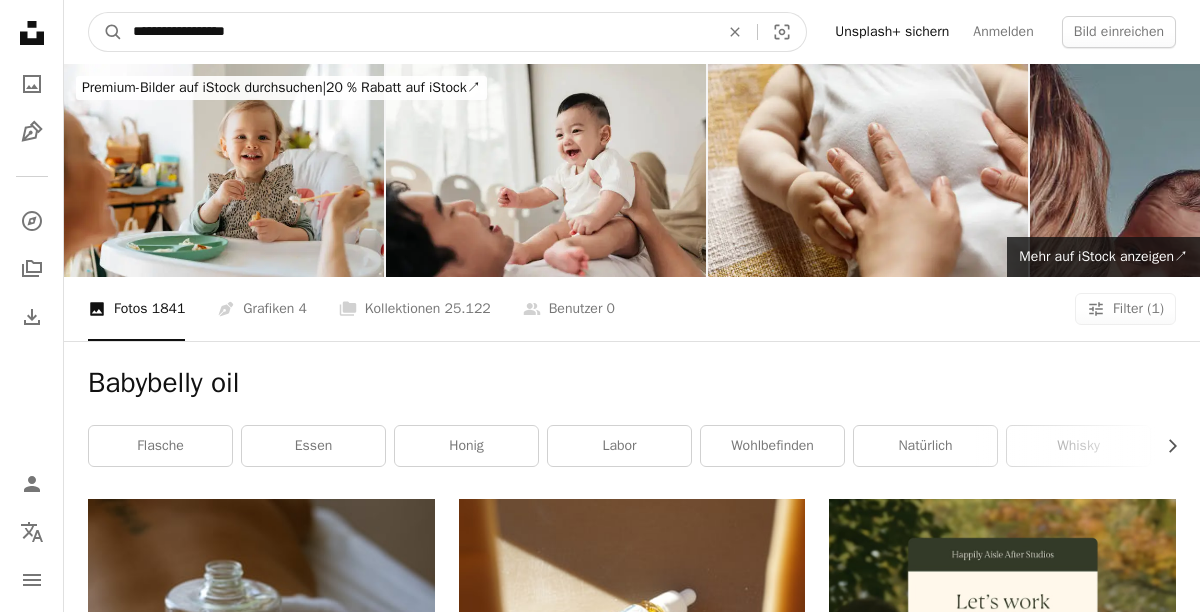 click on "A magnifying glass" at bounding box center [106, 32] 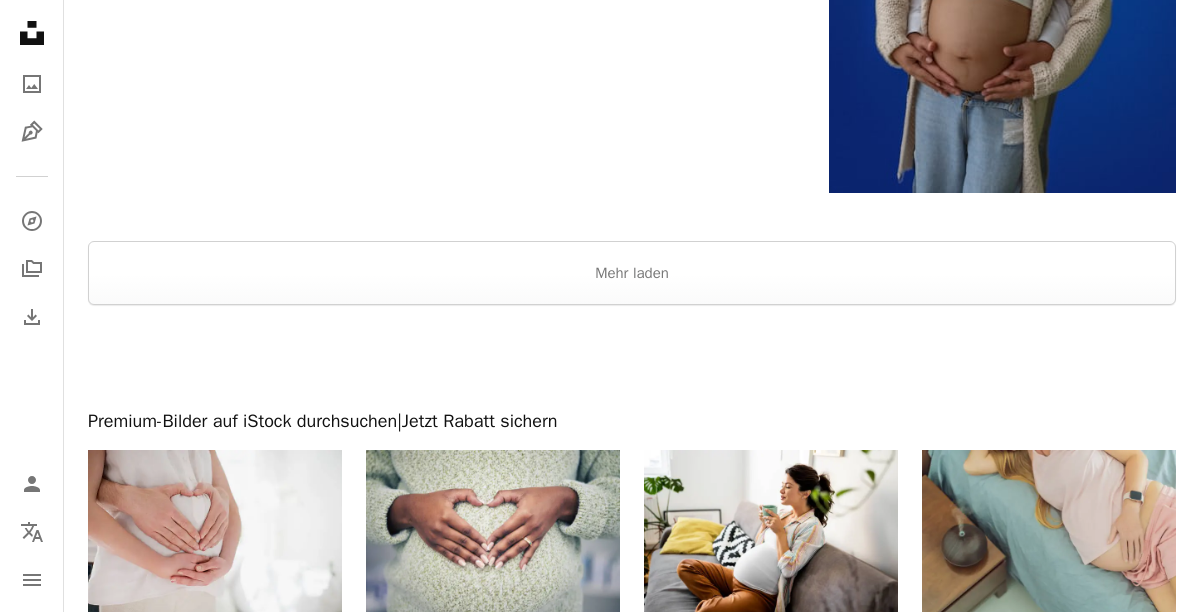 scroll, scrollTop: 3766, scrollLeft: 0, axis: vertical 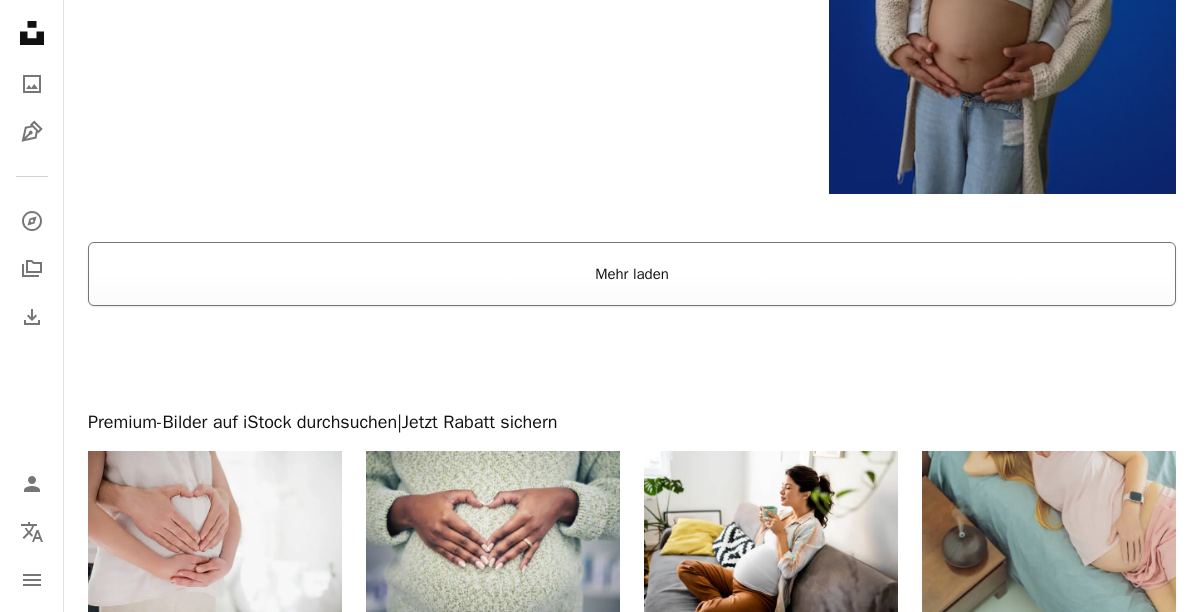 click on "Mehr laden" at bounding box center [632, 274] 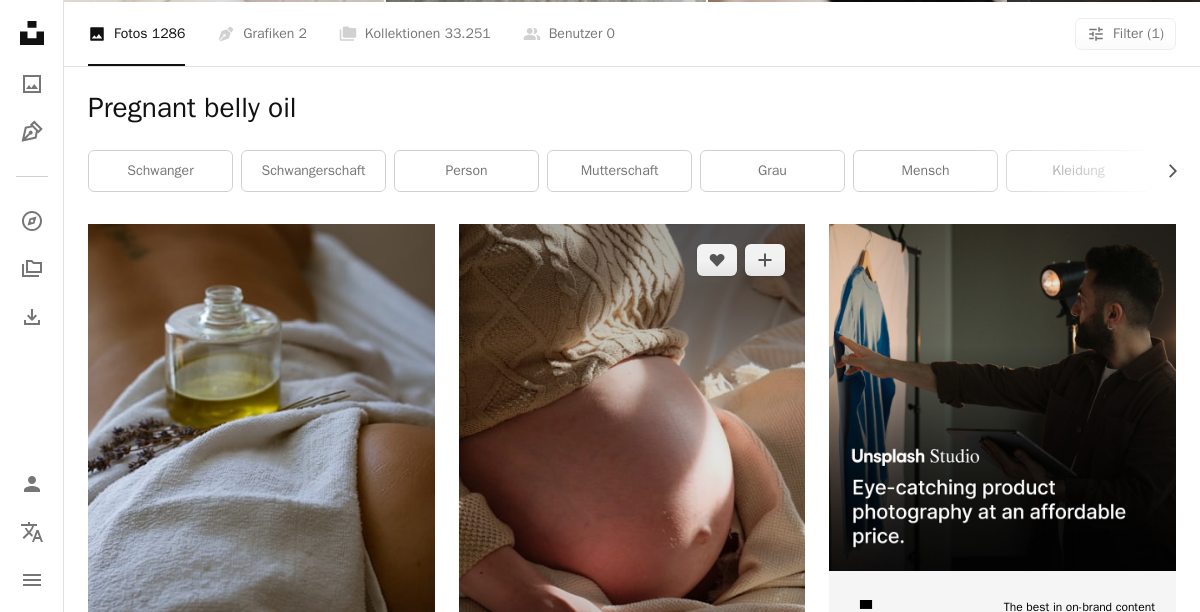 scroll, scrollTop: 0, scrollLeft: 0, axis: both 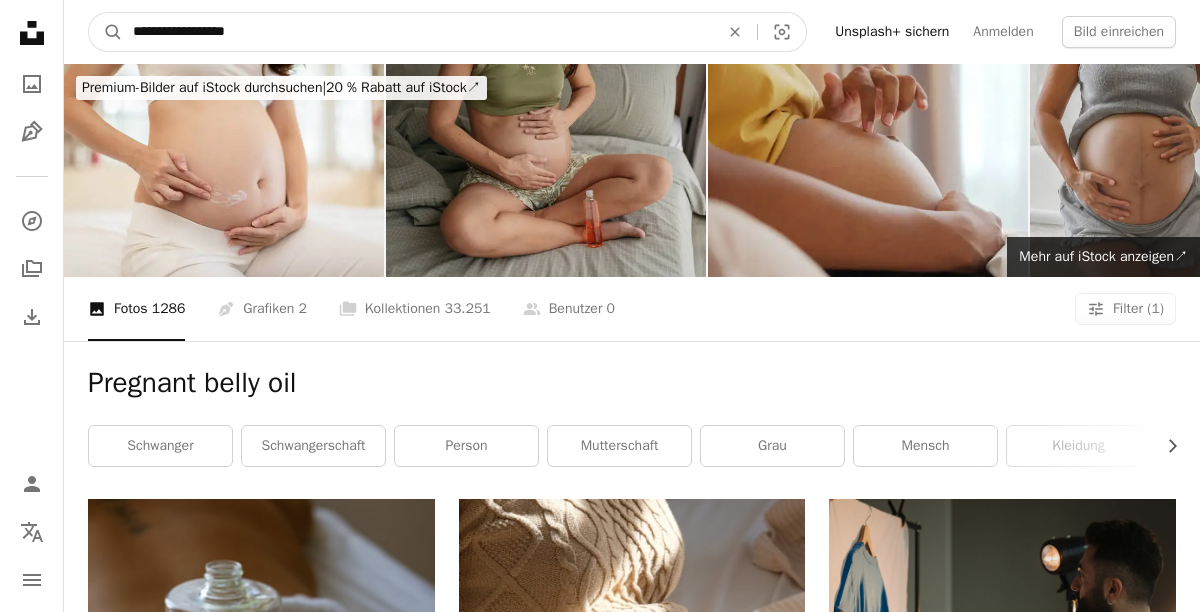 click on "**********" at bounding box center [418, 32] 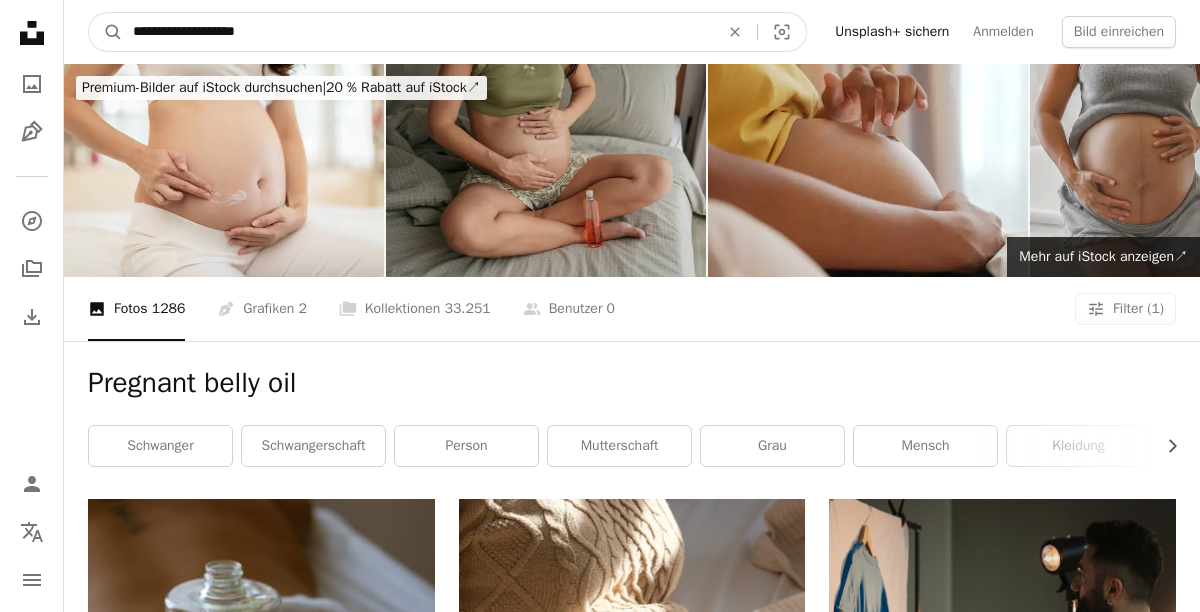 type on "**********" 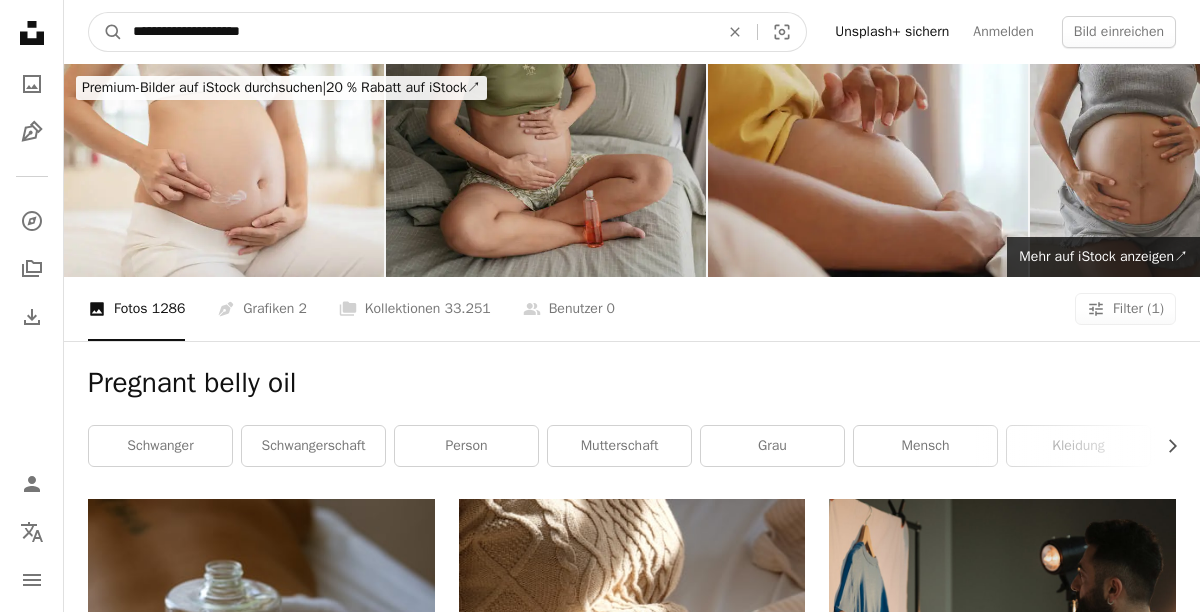 click on "A magnifying glass" at bounding box center [106, 32] 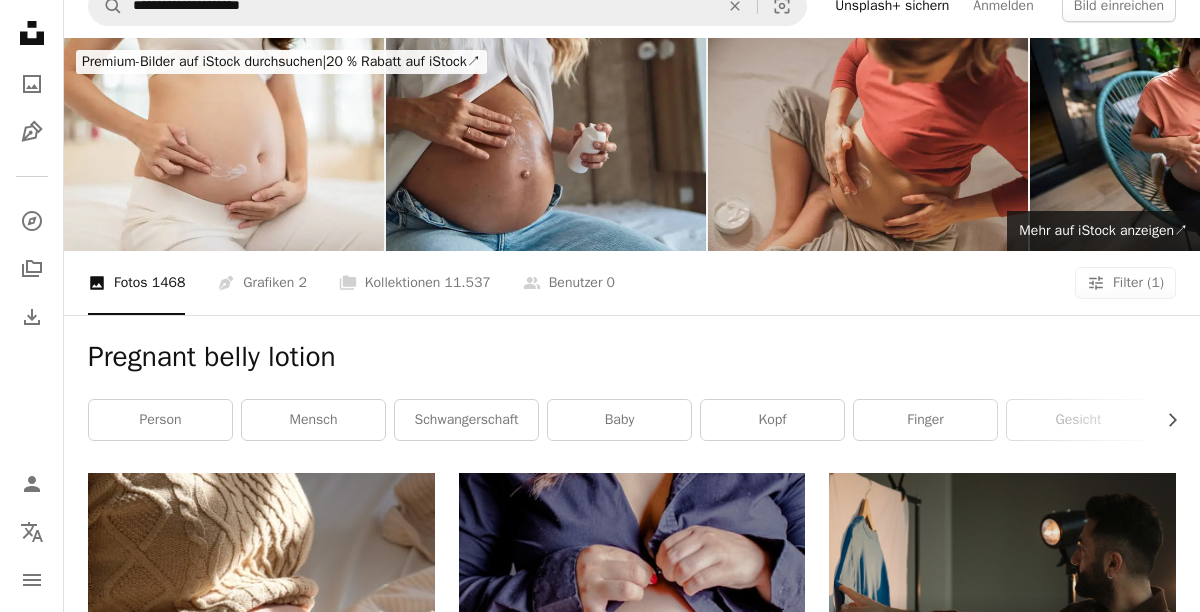 scroll, scrollTop: 0, scrollLeft: 0, axis: both 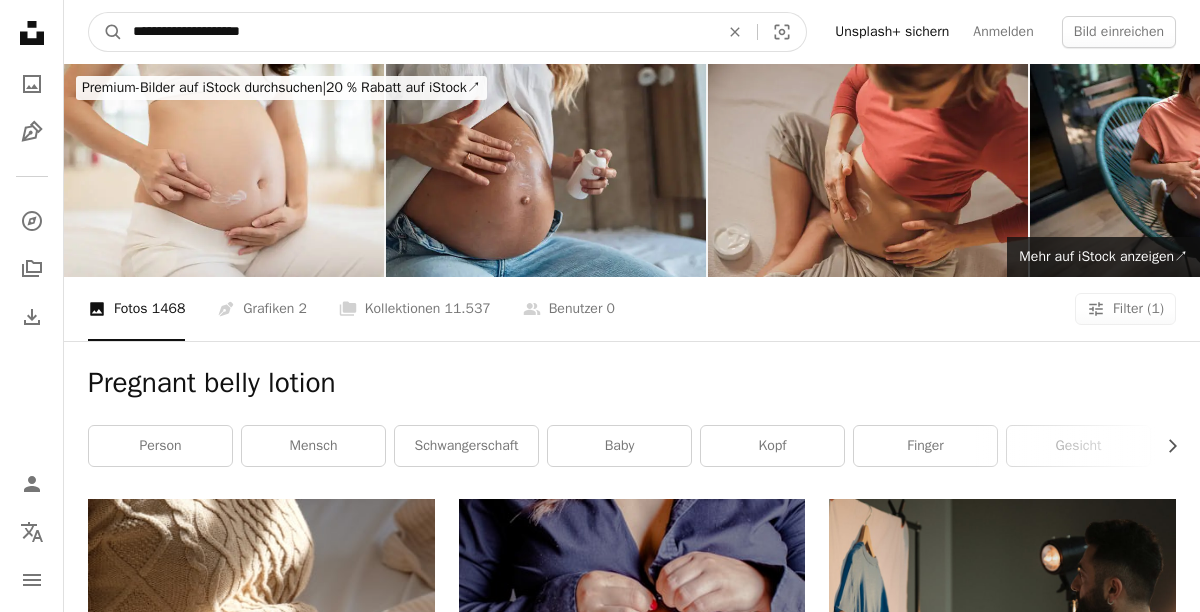click on "**********" at bounding box center [418, 32] 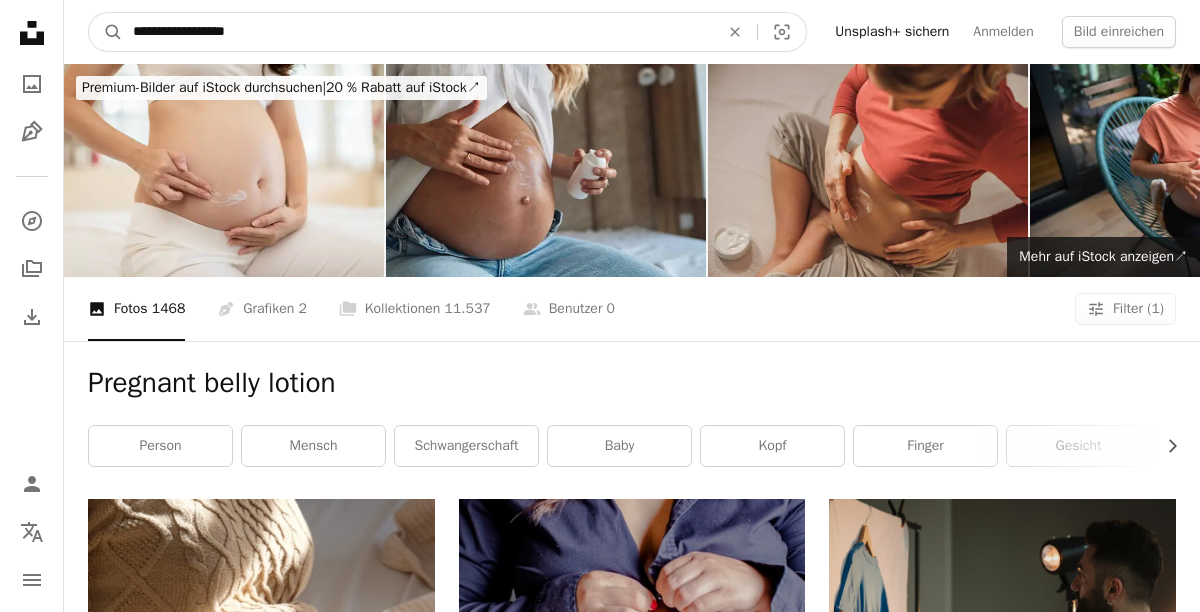 type on "**********" 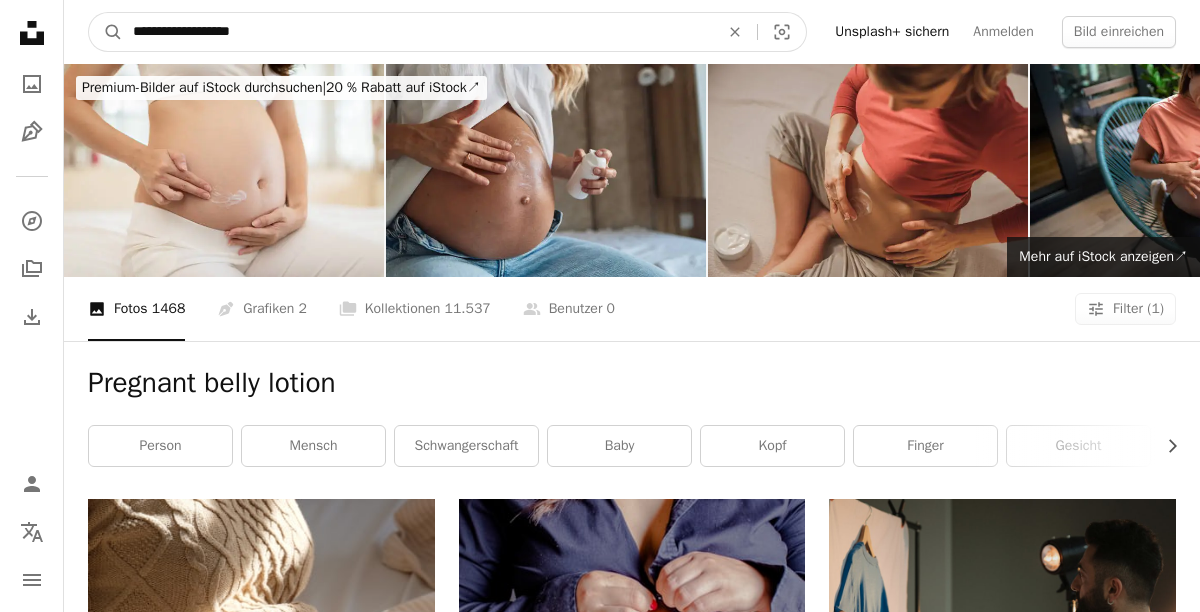 click on "A magnifying glass" at bounding box center [106, 32] 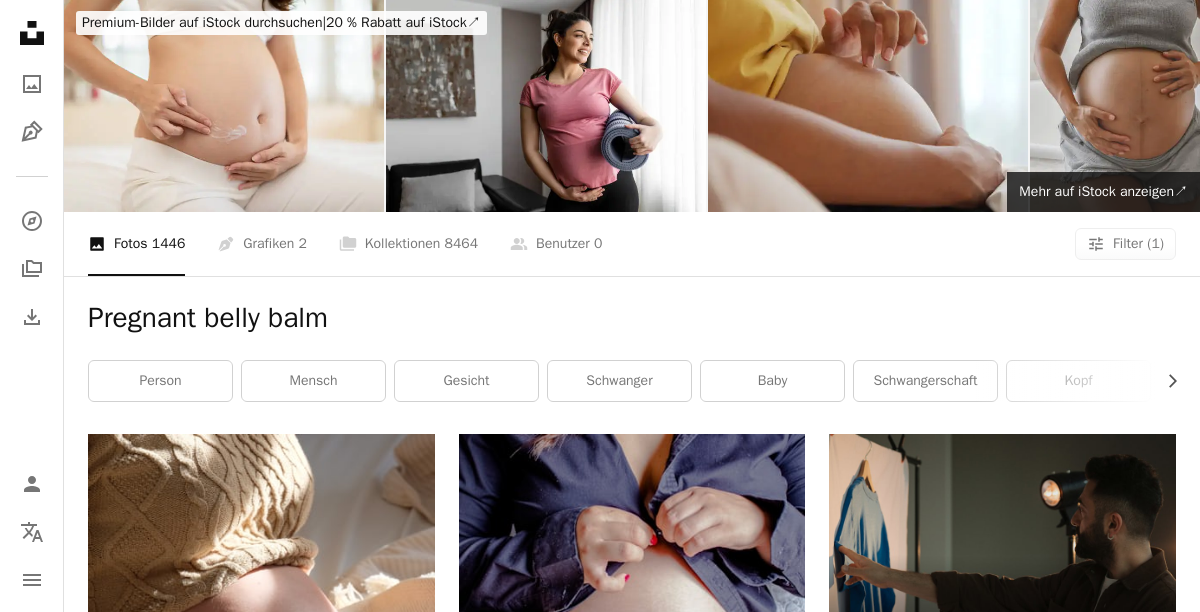 scroll, scrollTop: 0, scrollLeft: 0, axis: both 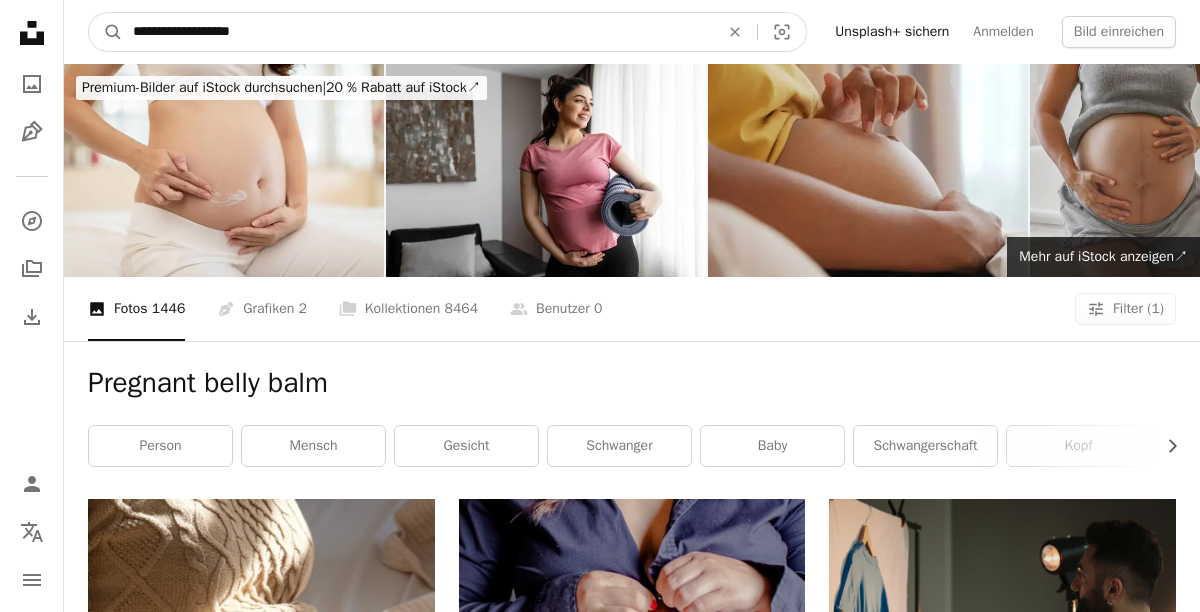 click on "**********" at bounding box center (418, 32) 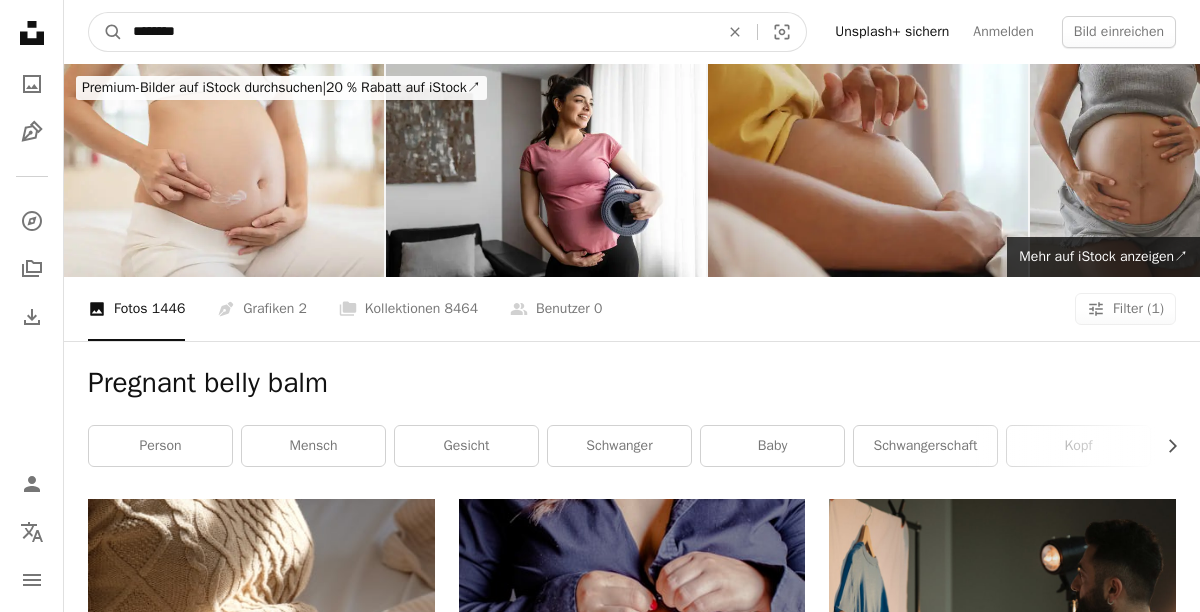 type on "*********" 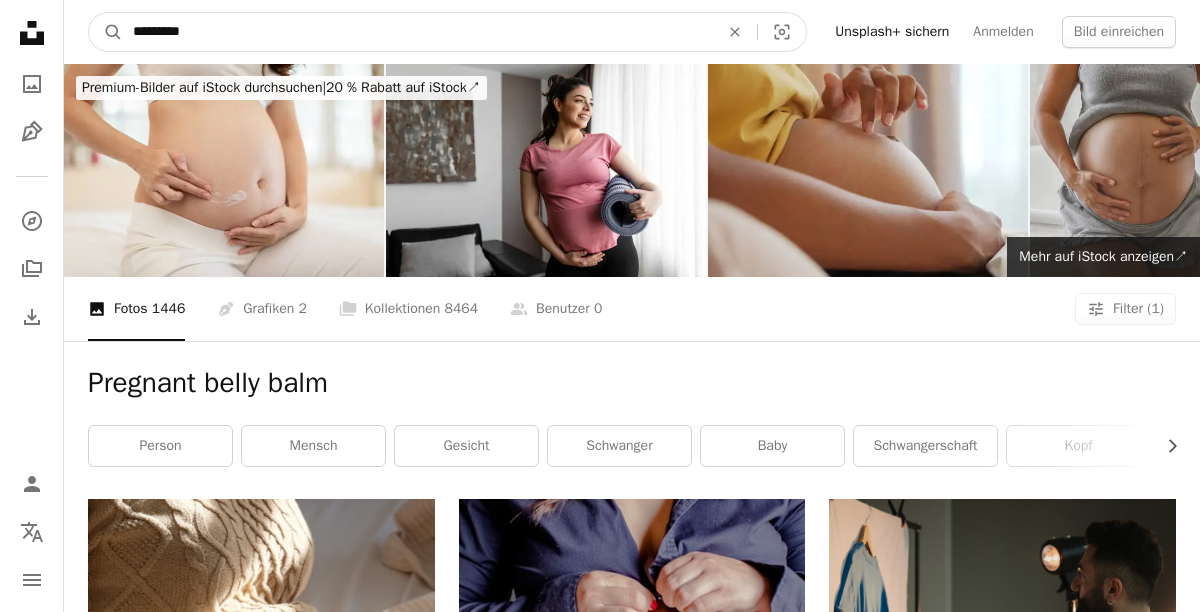 click on "A magnifying glass" at bounding box center (106, 32) 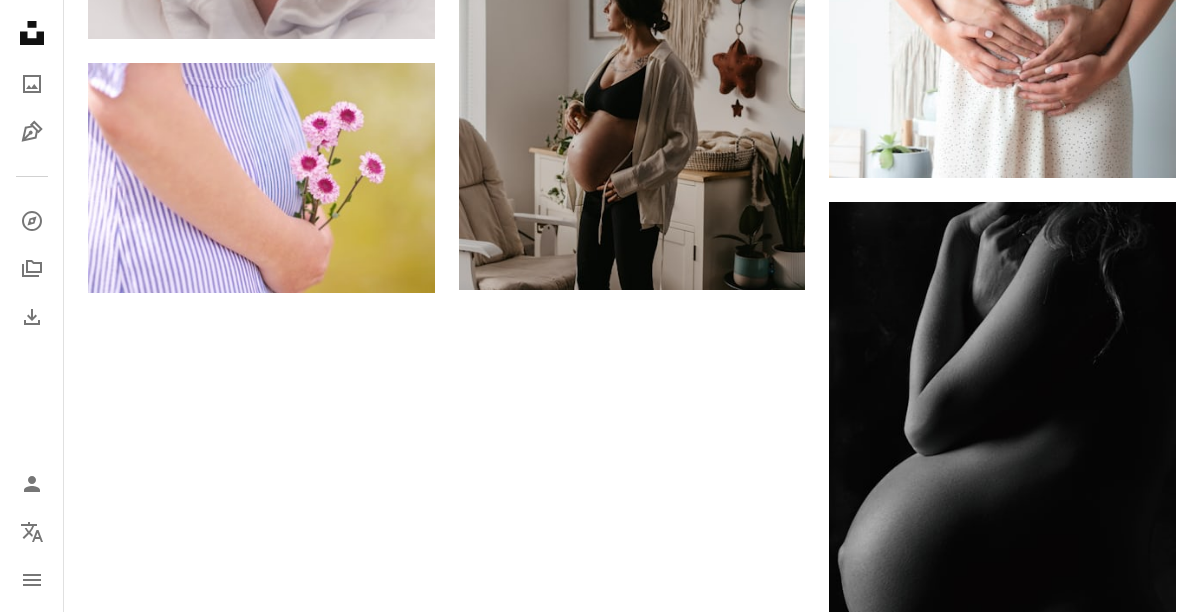 scroll, scrollTop: 3044, scrollLeft: 0, axis: vertical 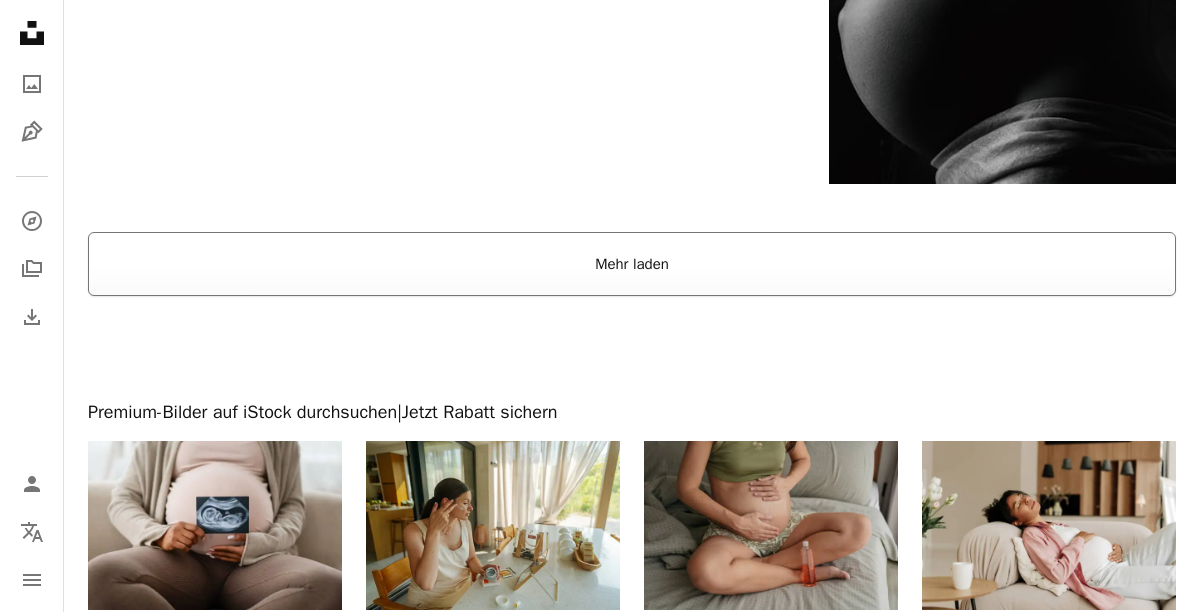 click on "Mehr laden" at bounding box center (632, 264) 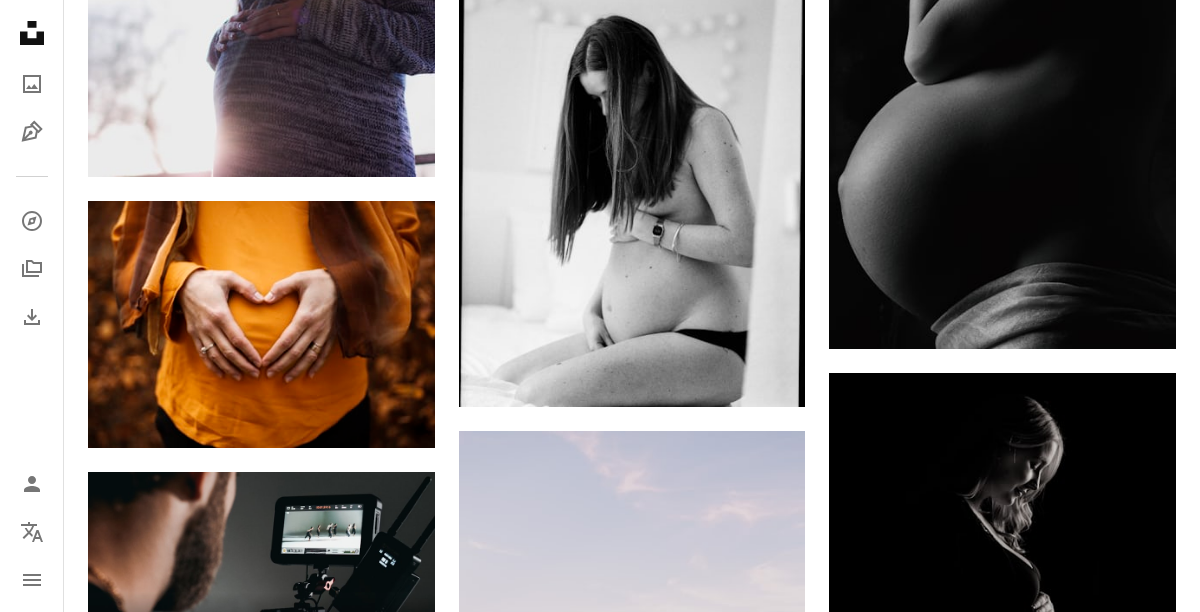 scroll, scrollTop: 2870, scrollLeft: 0, axis: vertical 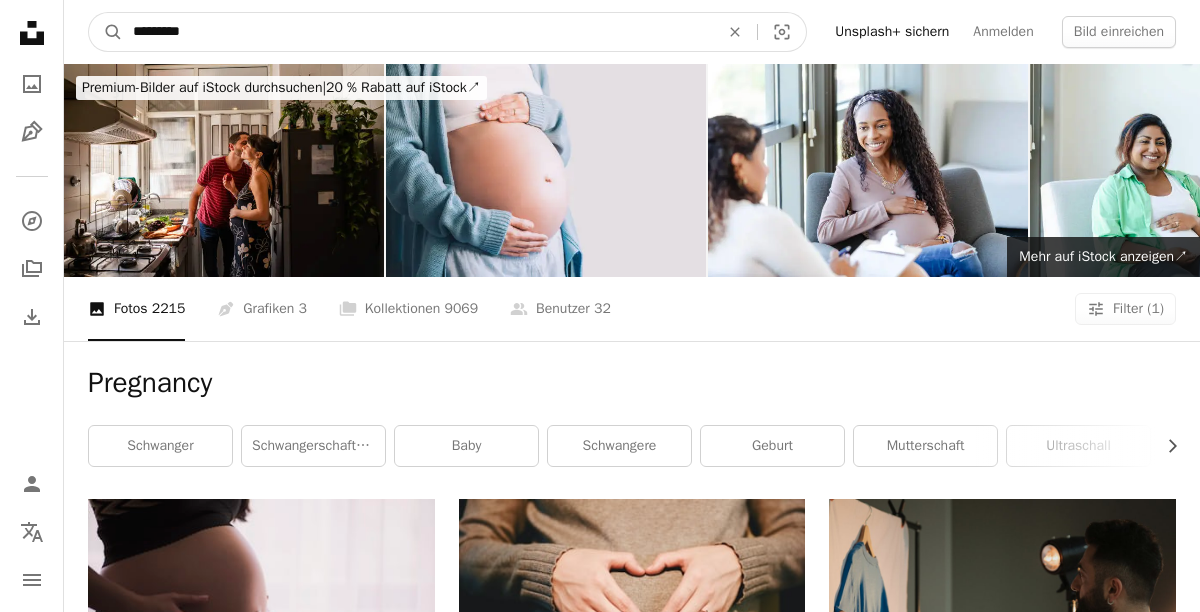 click on "*********" at bounding box center (418, 32) 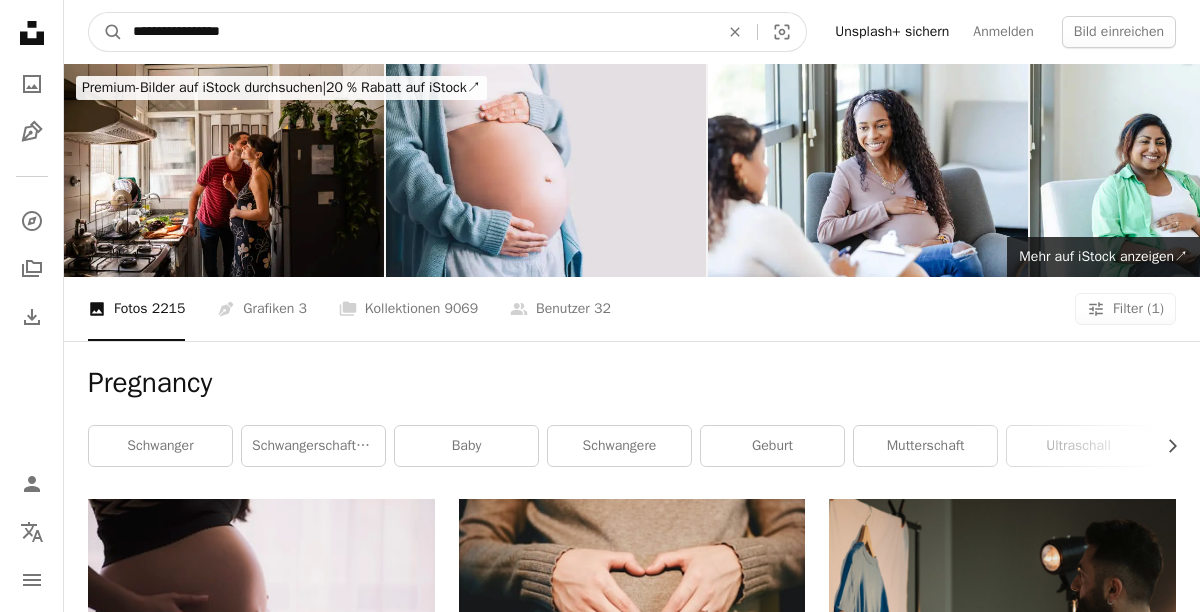 type on "**********" 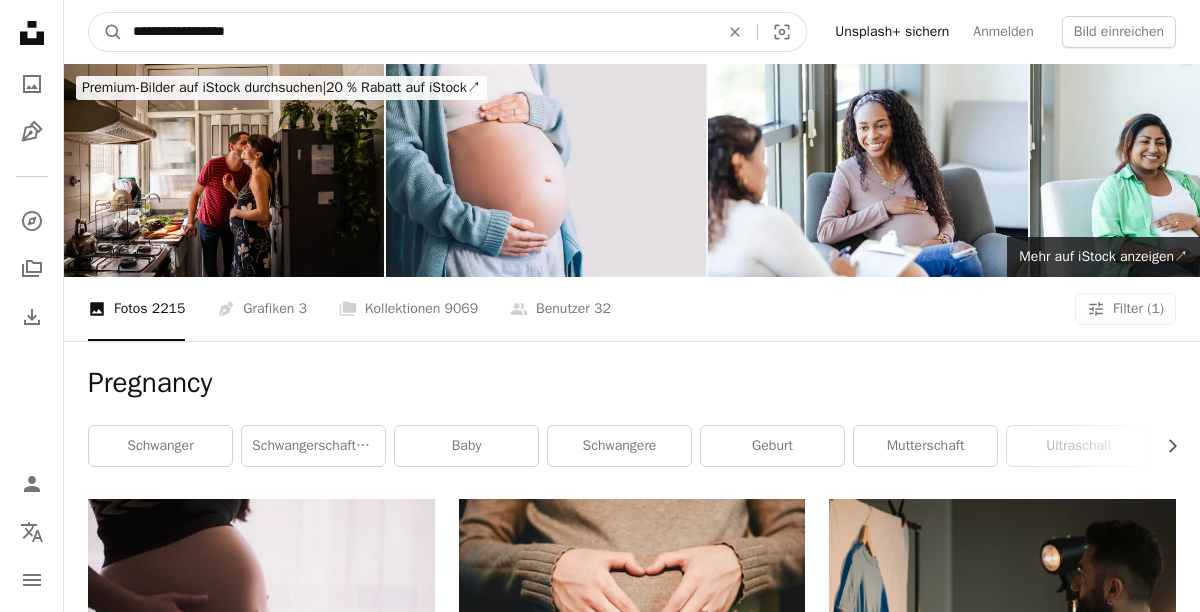 click on "A magnifying glass" at bounding box center (106, 32) 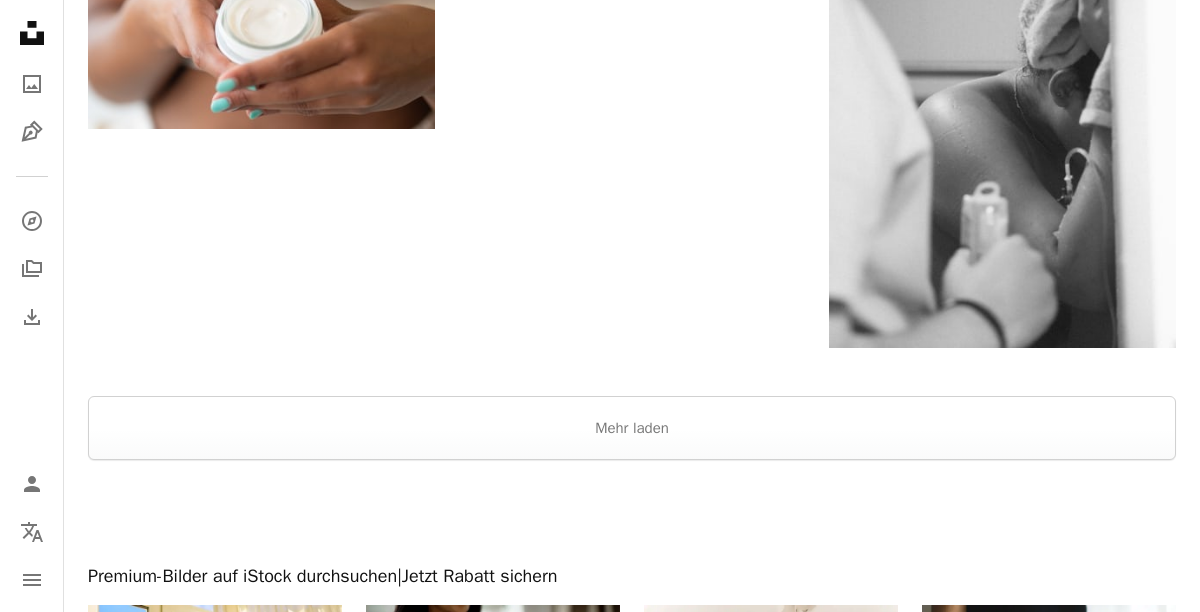 scroll, scrollTop: 3619, scrollLeft: 0, axis: vertical 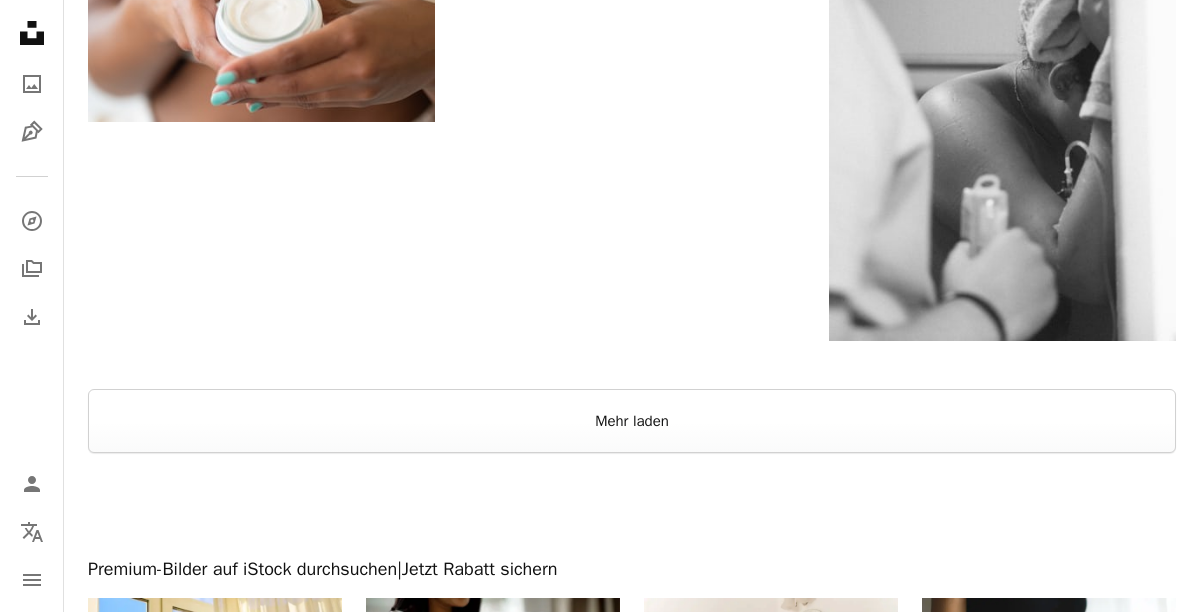 click on "Mehr laden" at bounding box center [632, 421] 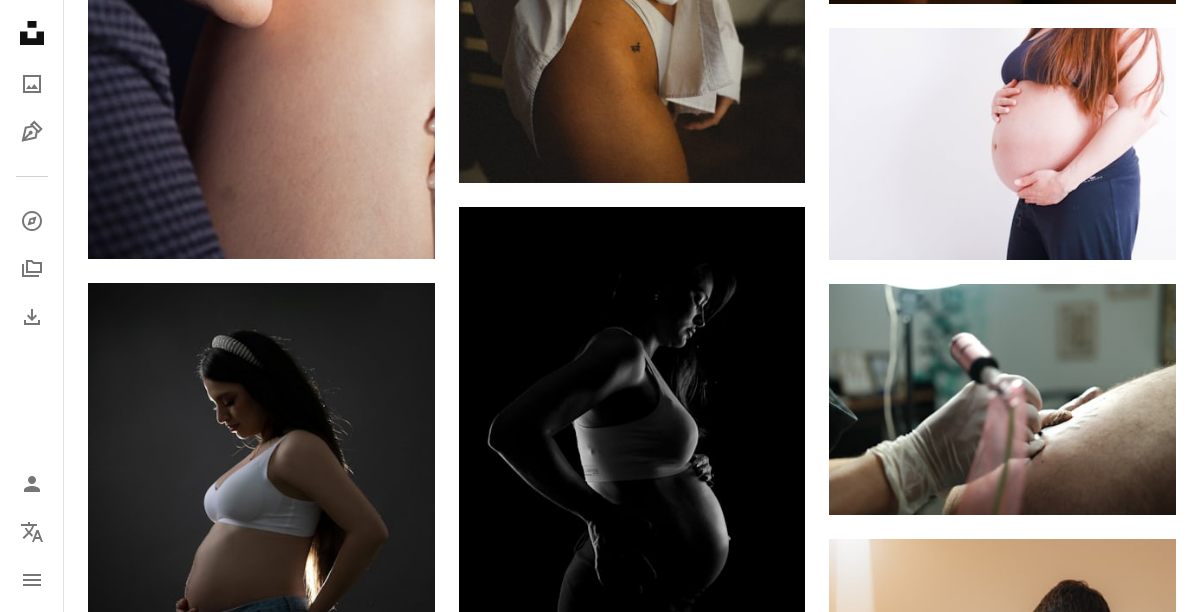 scroll, scrollTop: 7485, scrollLeft: 0, axis: vertical 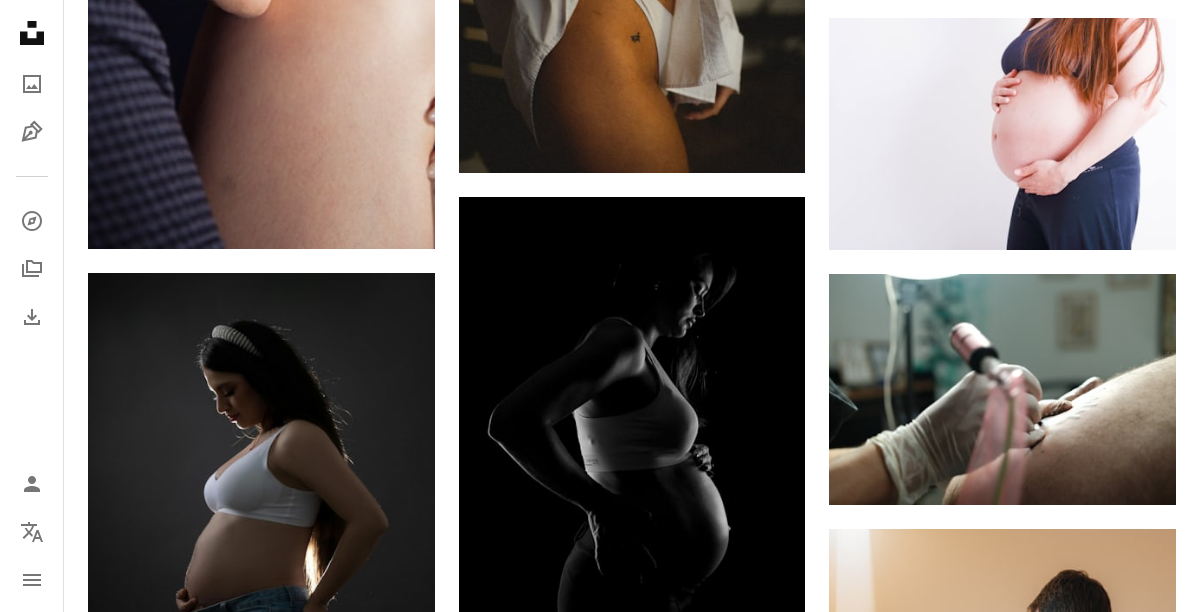 click on "Unsplash logo Unsplash-Startseite" 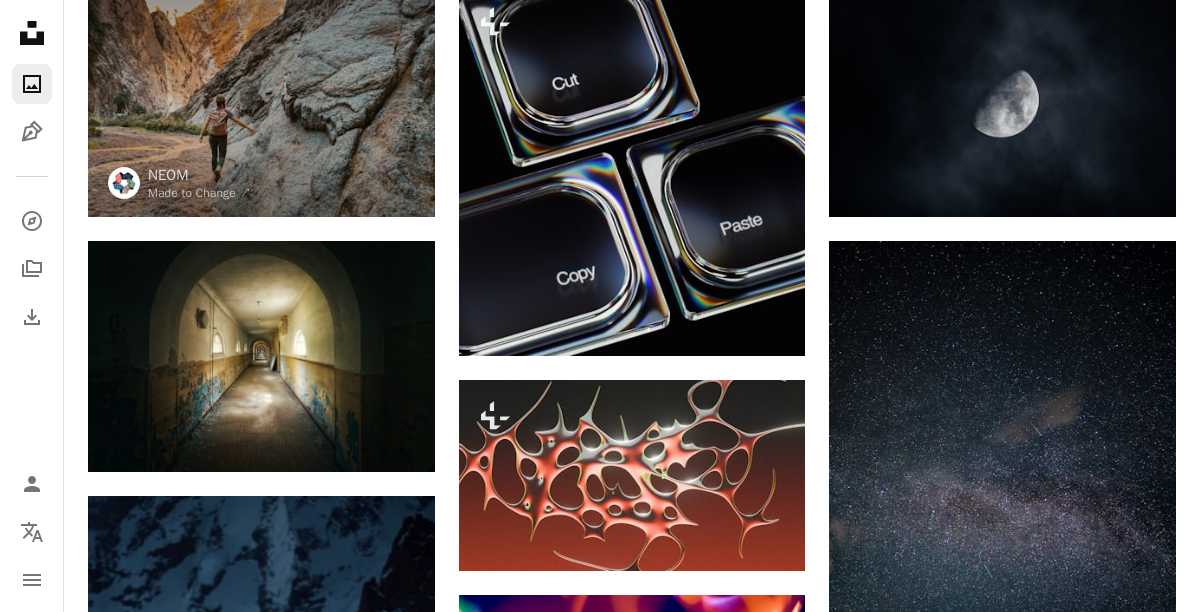 scroll, scrollTop: 0, scrollLeft: 0, axis: both 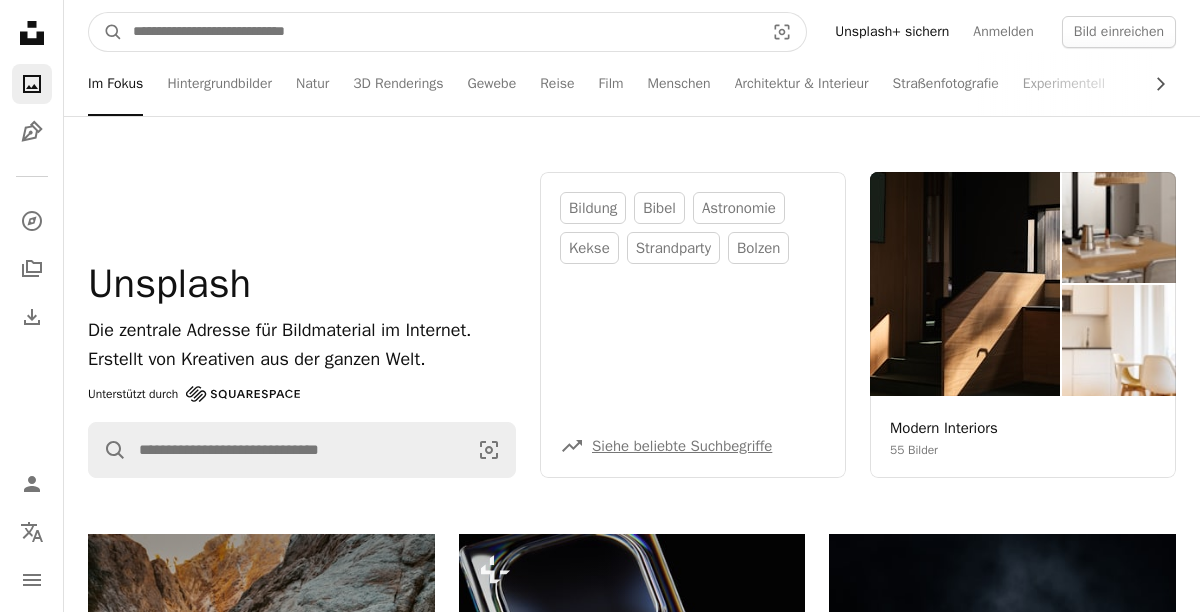 click at bounding box center (440, 32) 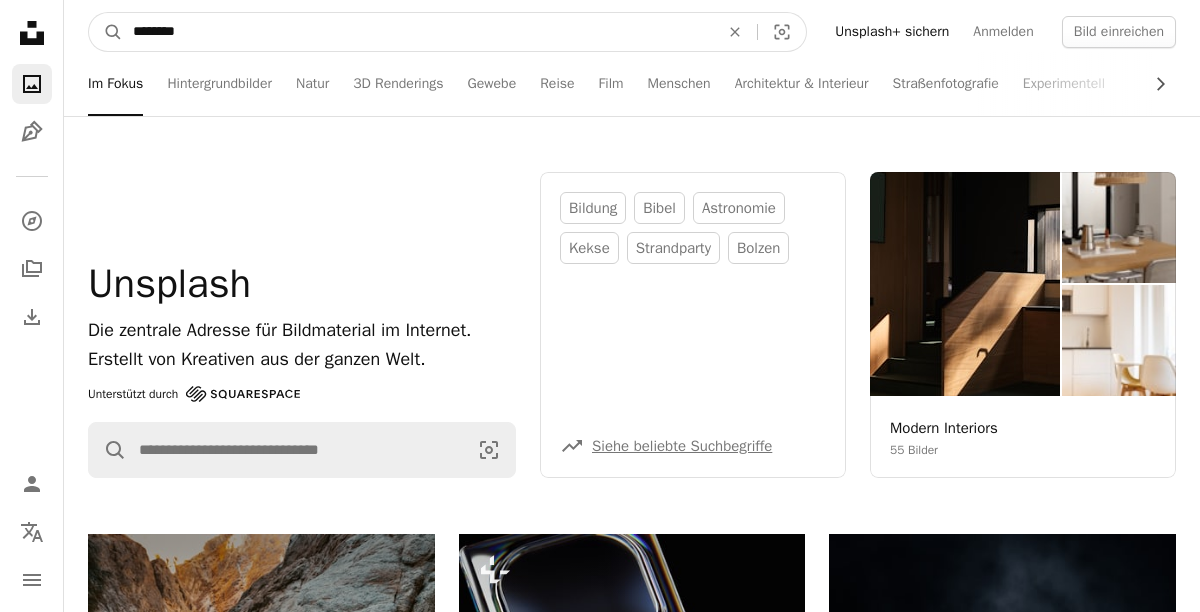type on "********" 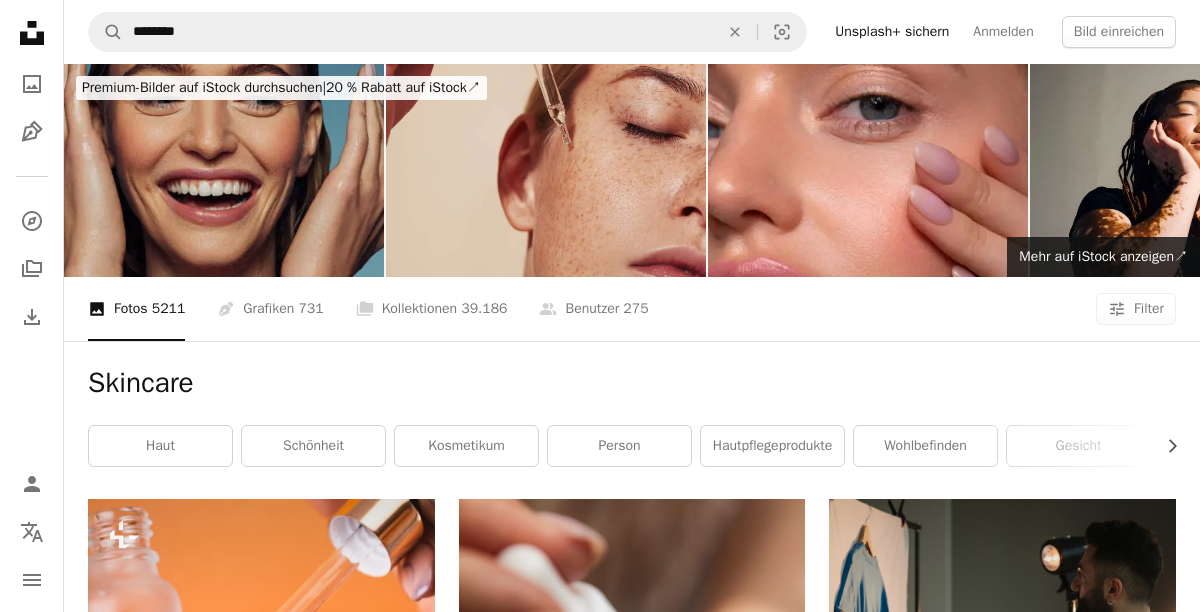 scroll, scrollTop: 2, scrollLeft: 0, axis: vertical 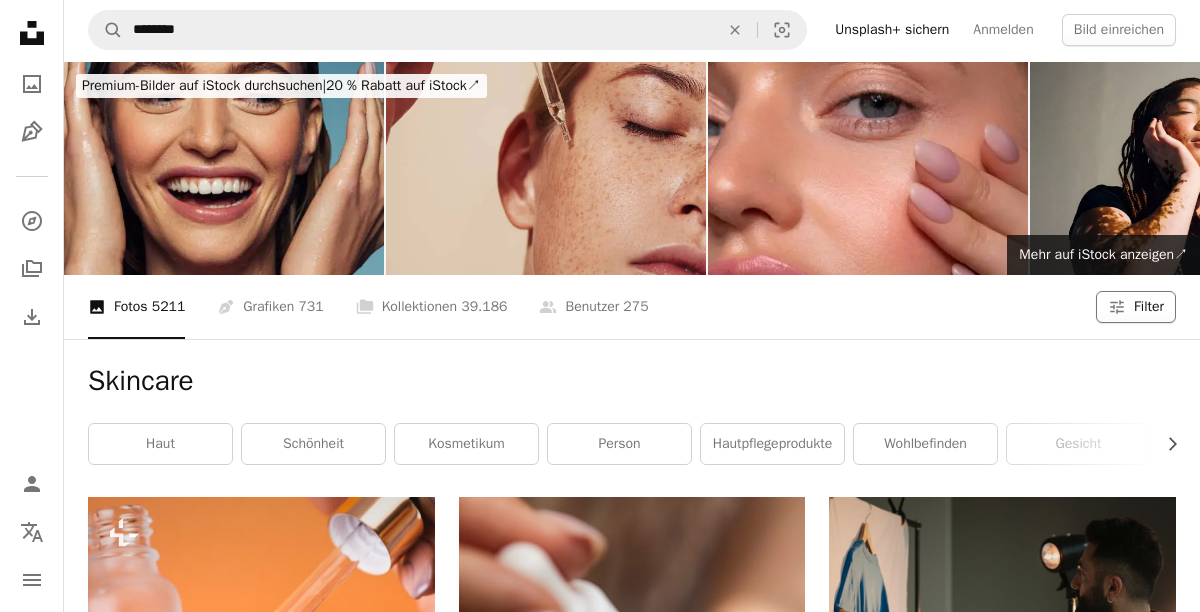 click on "Filter" at bounding box center (1149, 307) 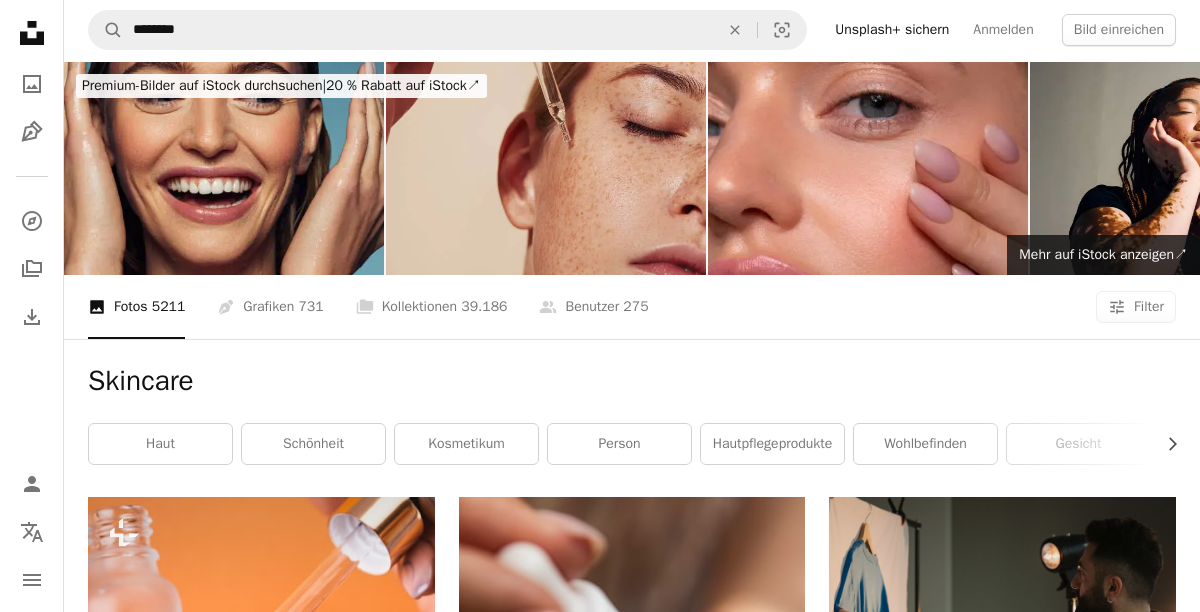 scroll, scrollTop: 180, scrollLeft: 0, axis: vertical 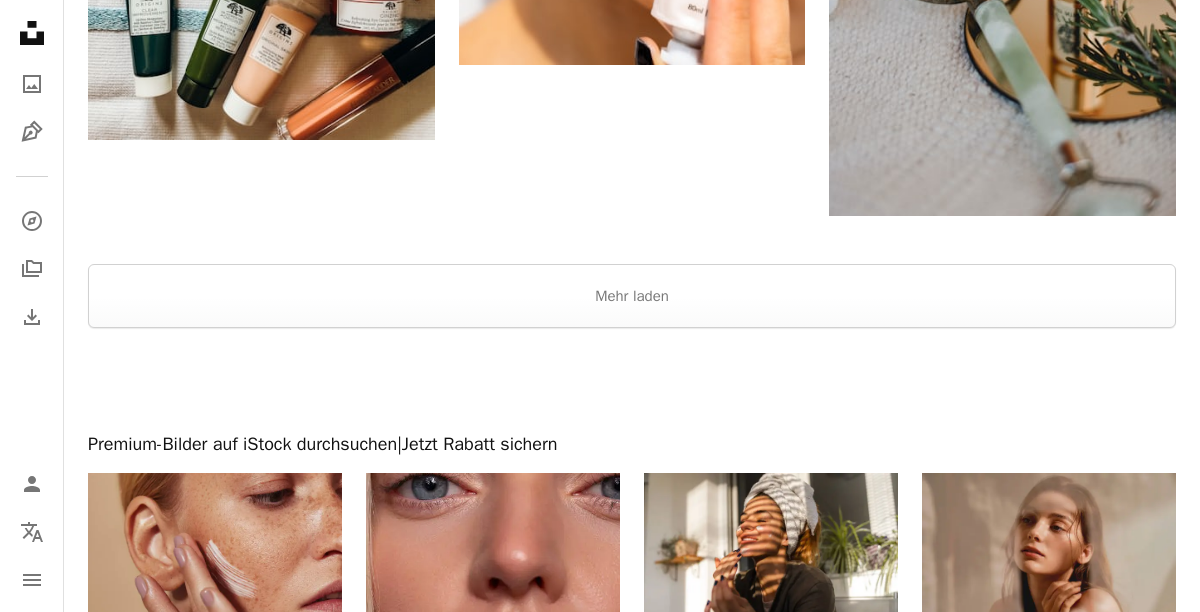 click at bounding box center [632, 380] 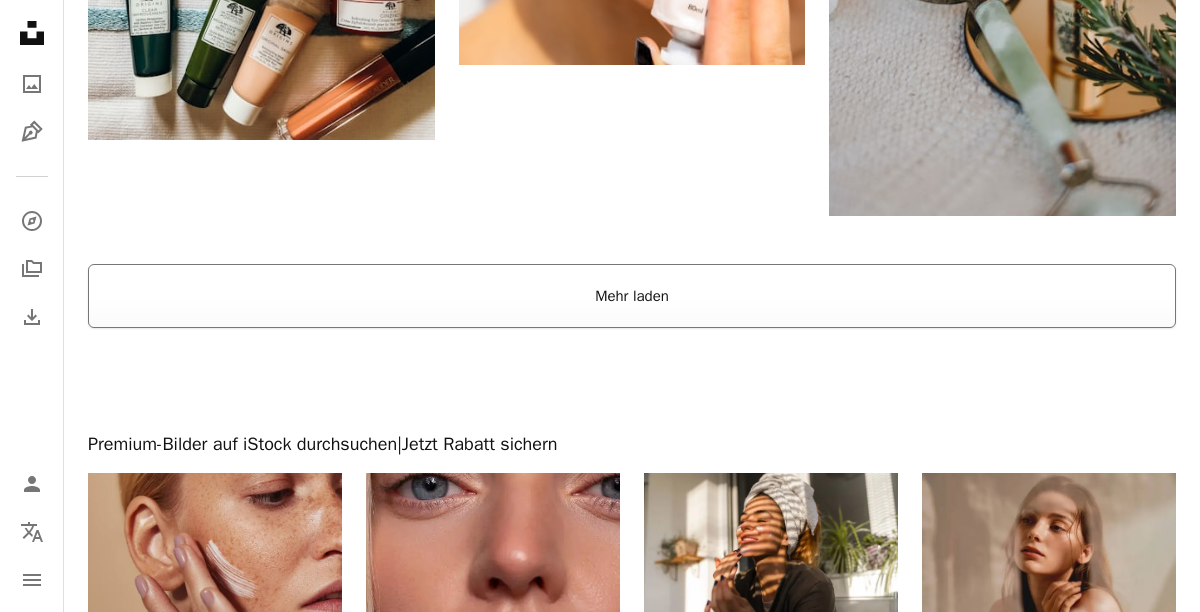 click on "Mehr laden" at bounding box center [632, 296] 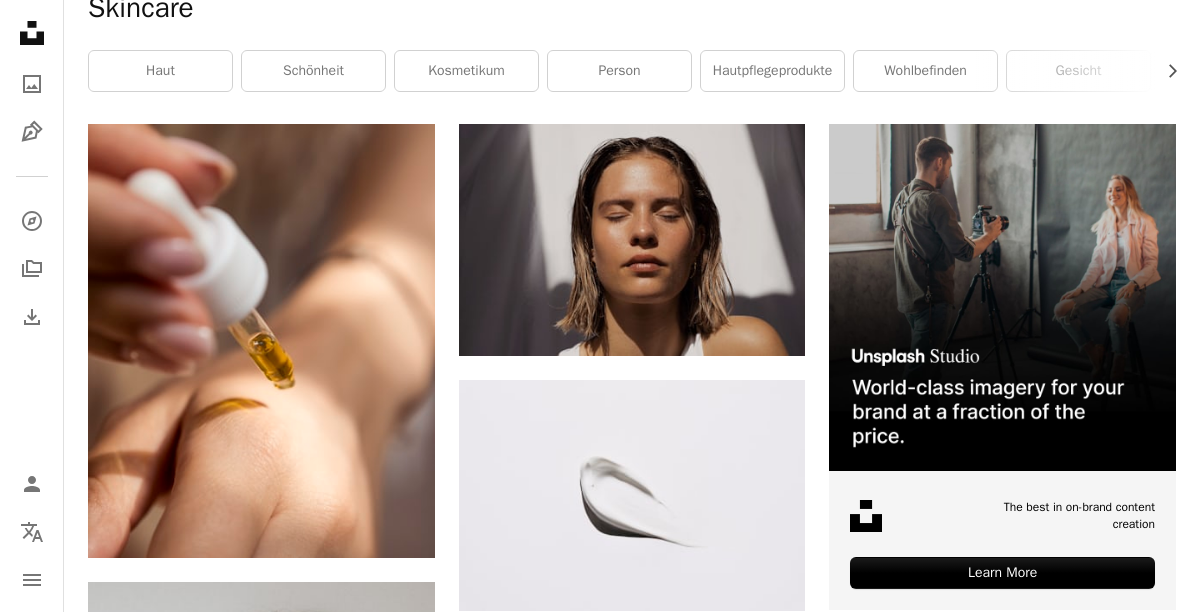 scroll, scrollTop: 0, scrollLeft: 0, axis: both 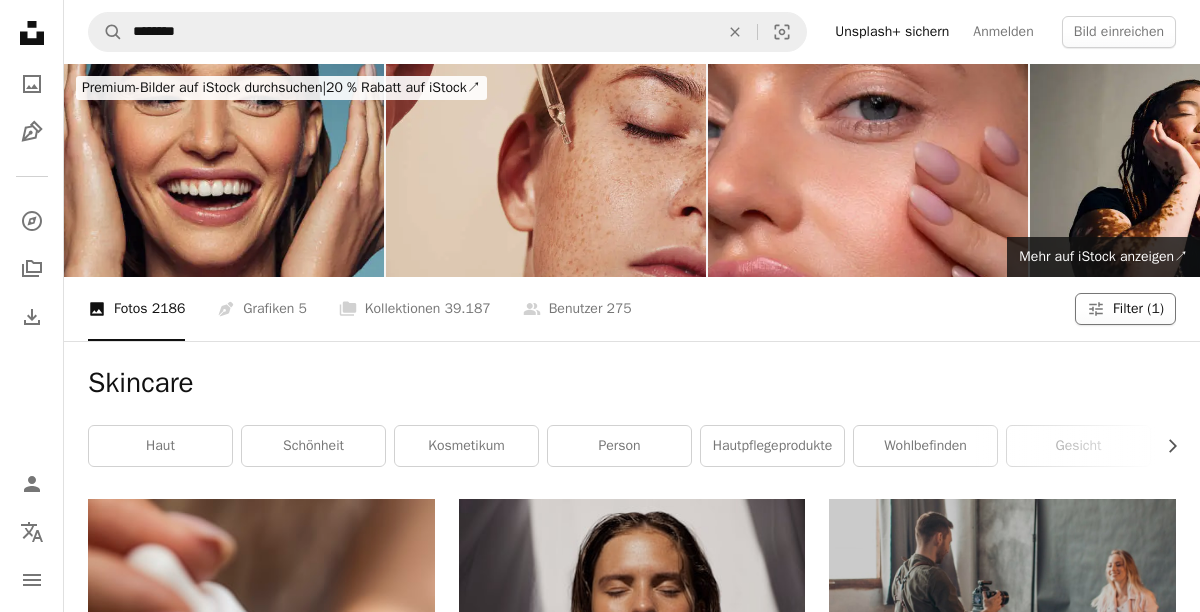 click on "Filter (1)" at bounding box center (1138, 309) 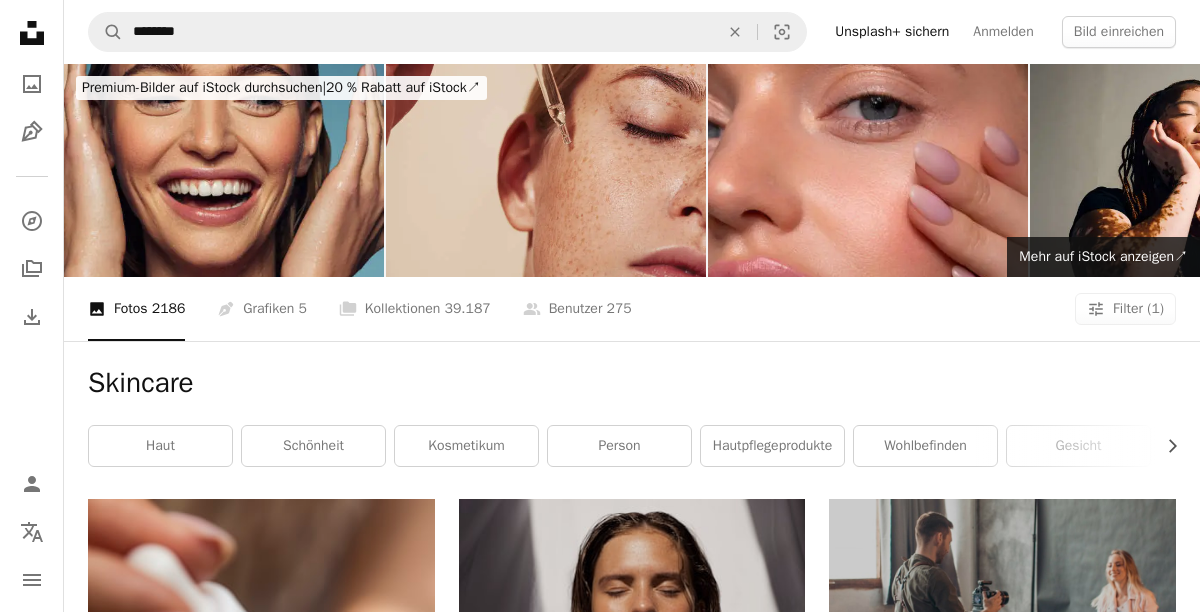 scroll, scrollTop: 147, scrollLeft: 0, axis: vertical 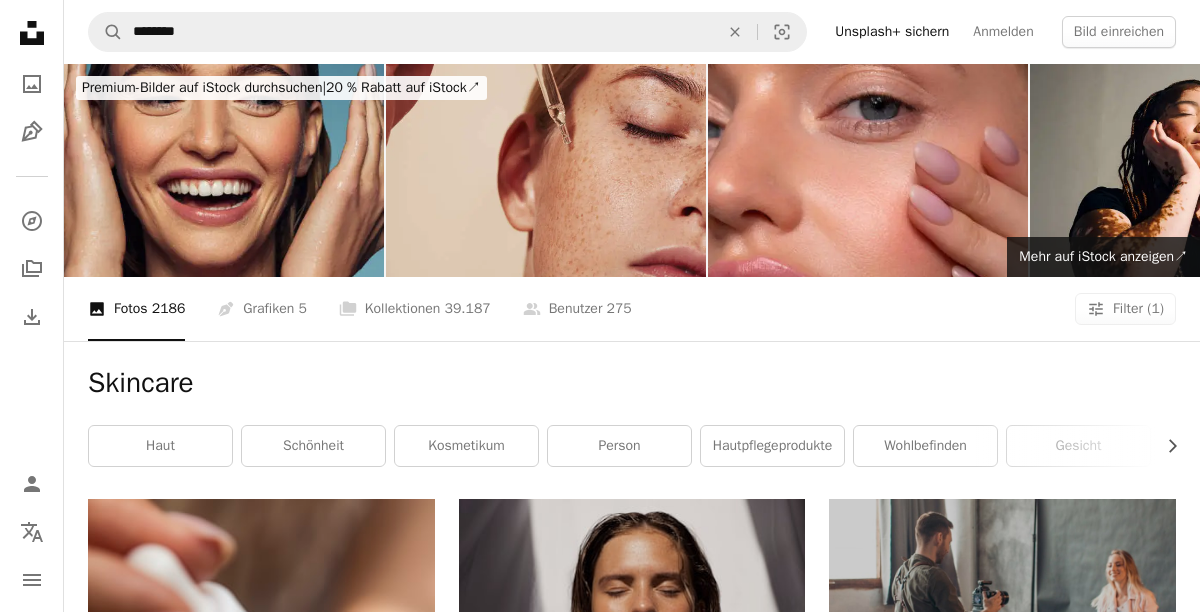 click on "Landschaft" at bounding box center [600, 10713] 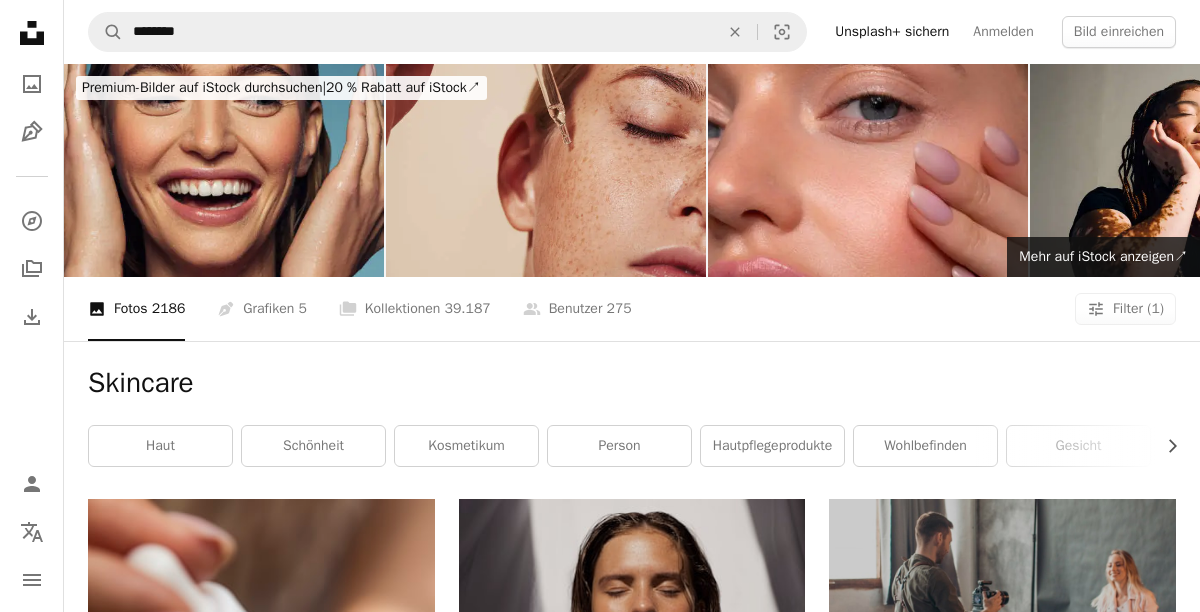 click on "Anwenden" at bounding box center (863, 10994) 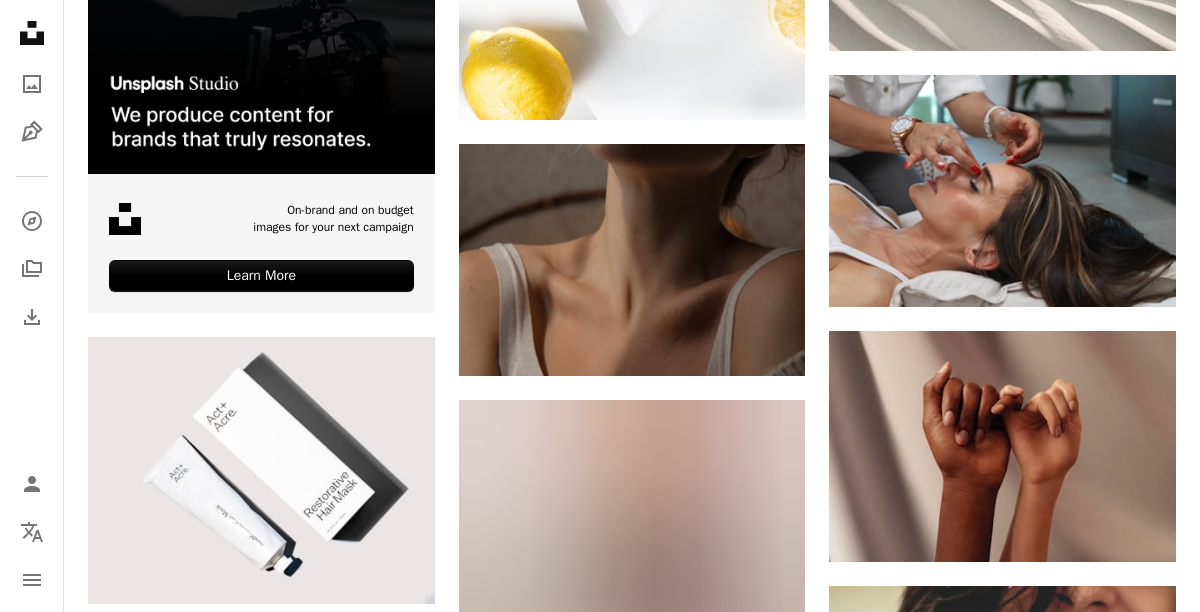 scroll, scrollTop: 3228, scrollLeft: 0, axis: vertical 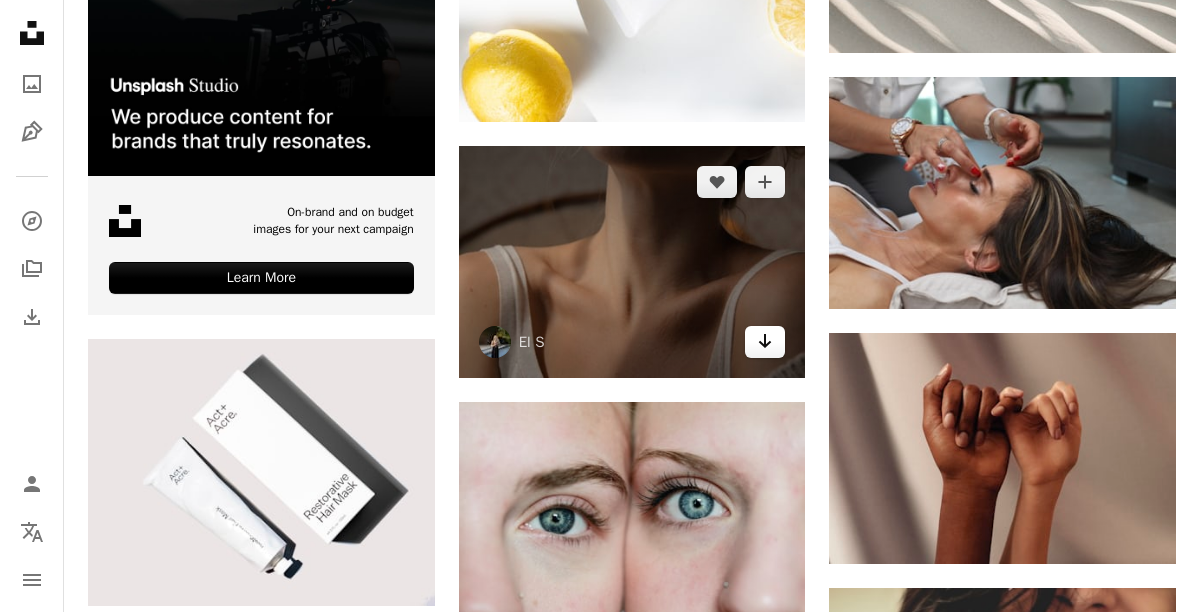 click on "Arrow pointing down" at bounding box center [765, 342] 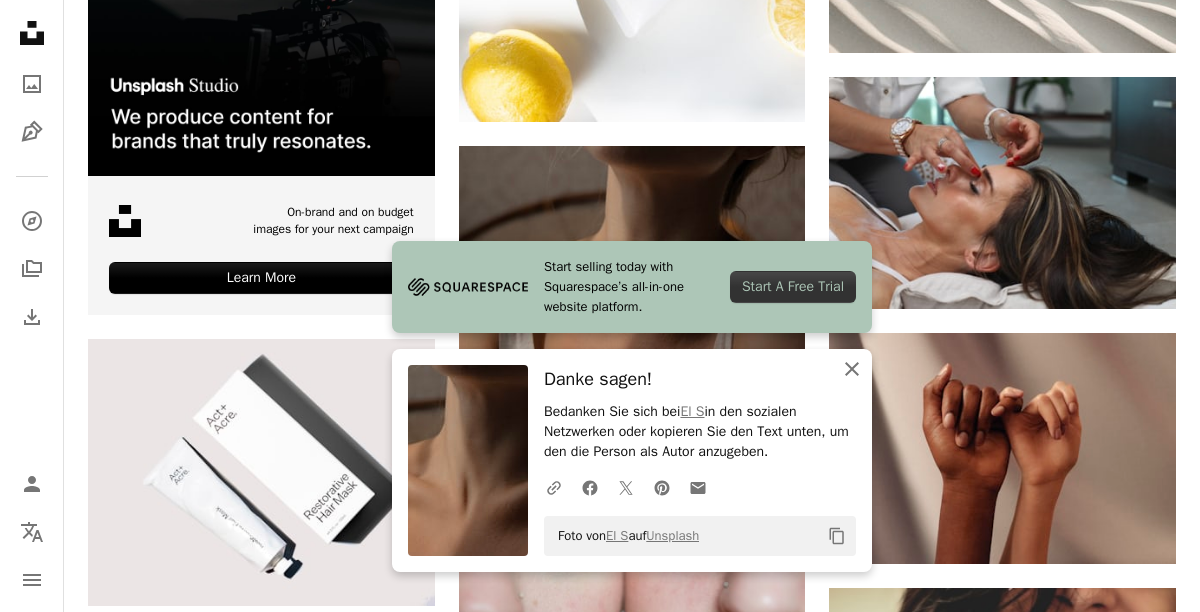 click on "An X shape" 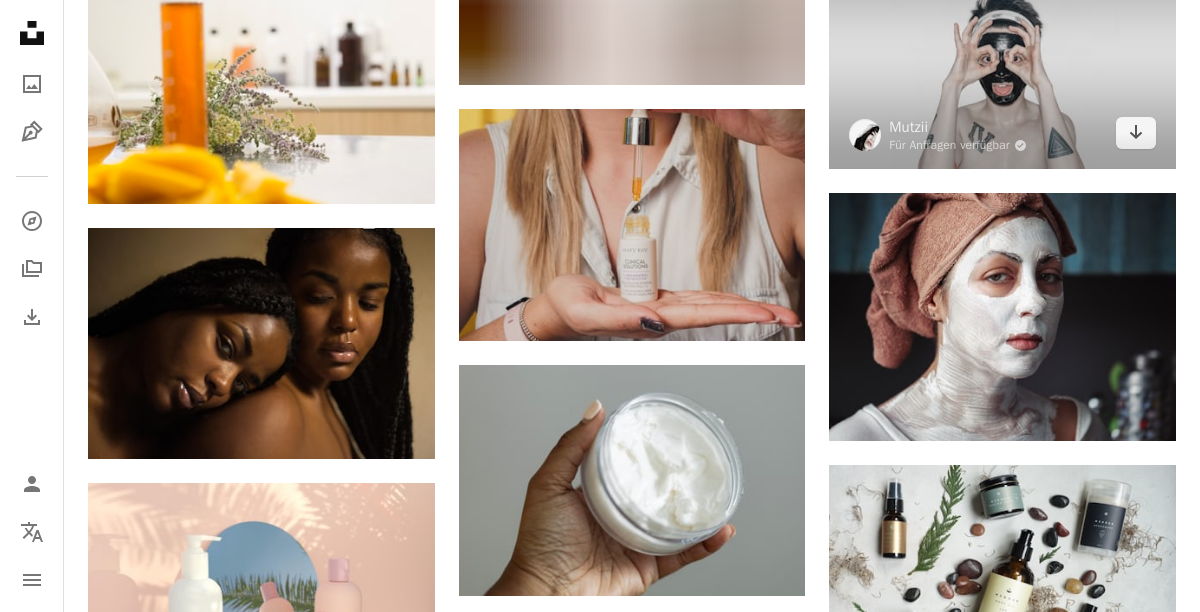 scroll, scrollTop: 6173, scrollLeft: 0, axis: vertical 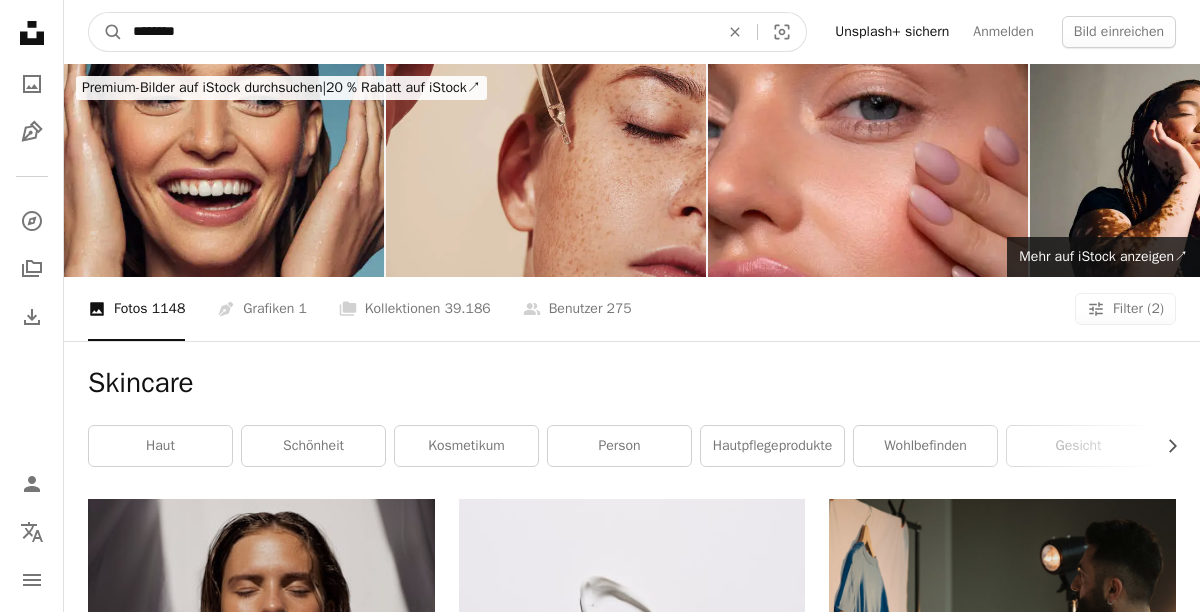 click on "********" at bounding box center [418, 32] 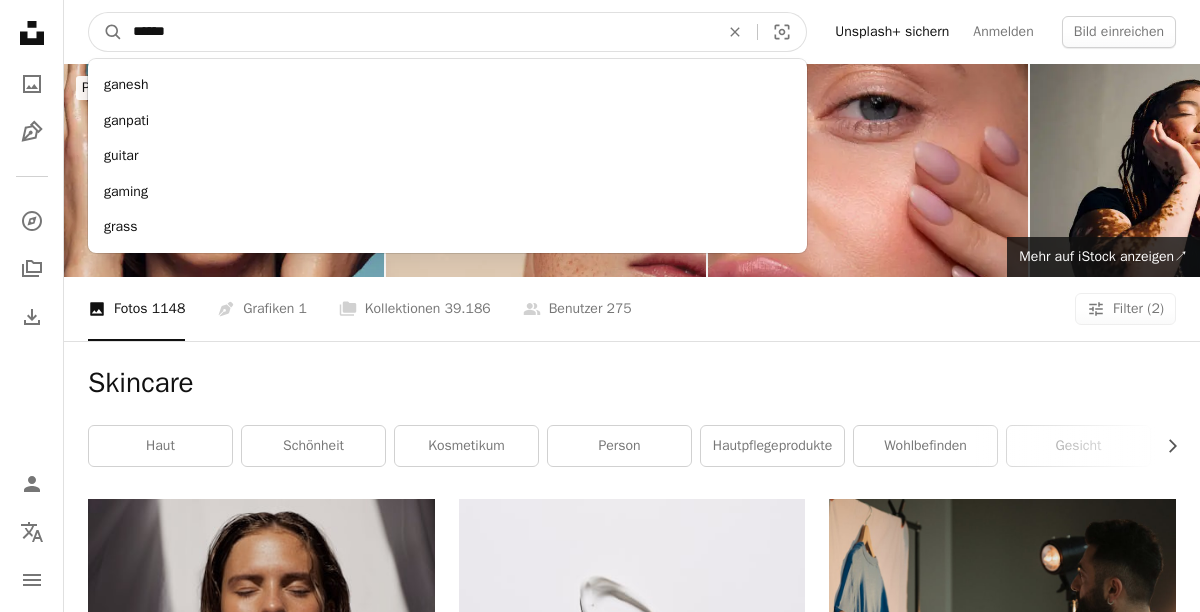 type on "*******" 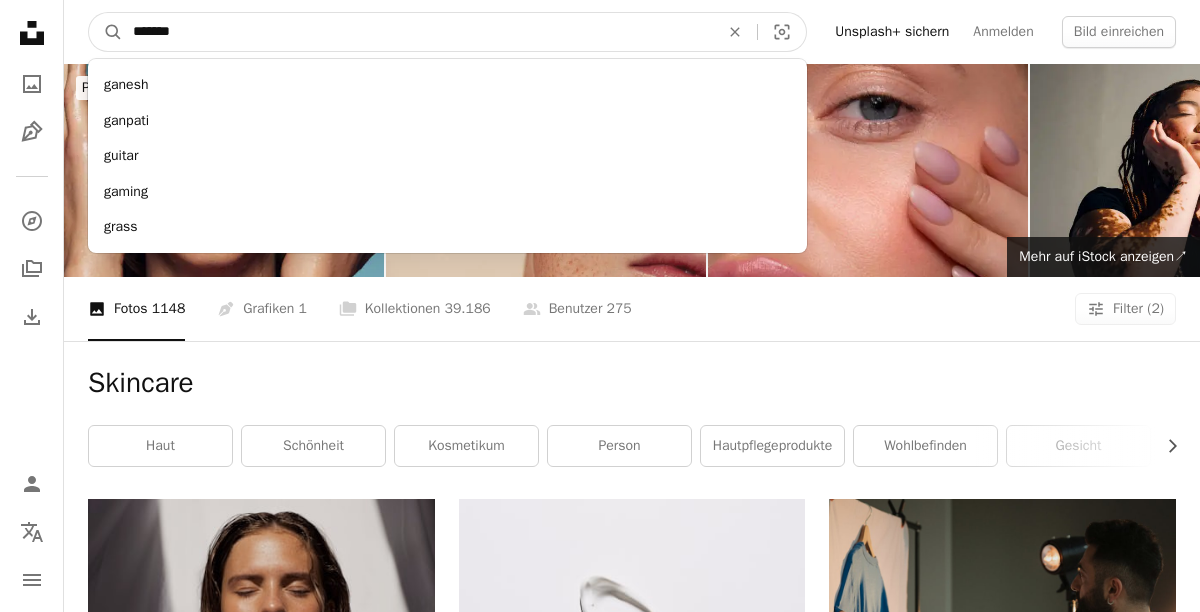 click on "A magnifying glass" at bounding box center (106, 32) 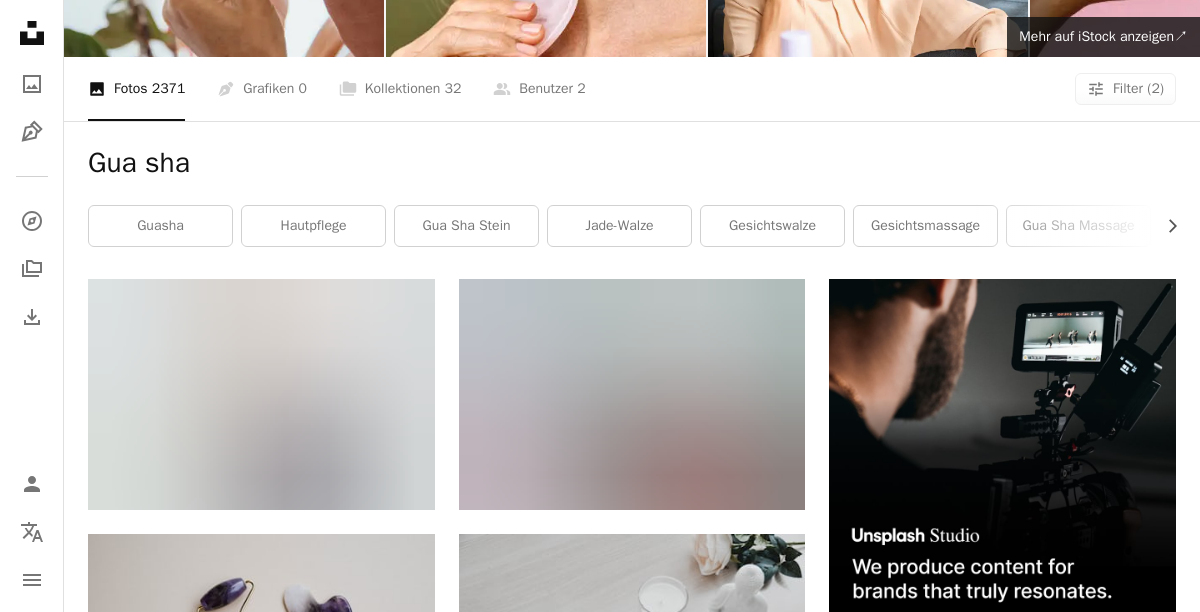 scroll, scrollTop: 217, scrollLeft: 0, axis: vertical 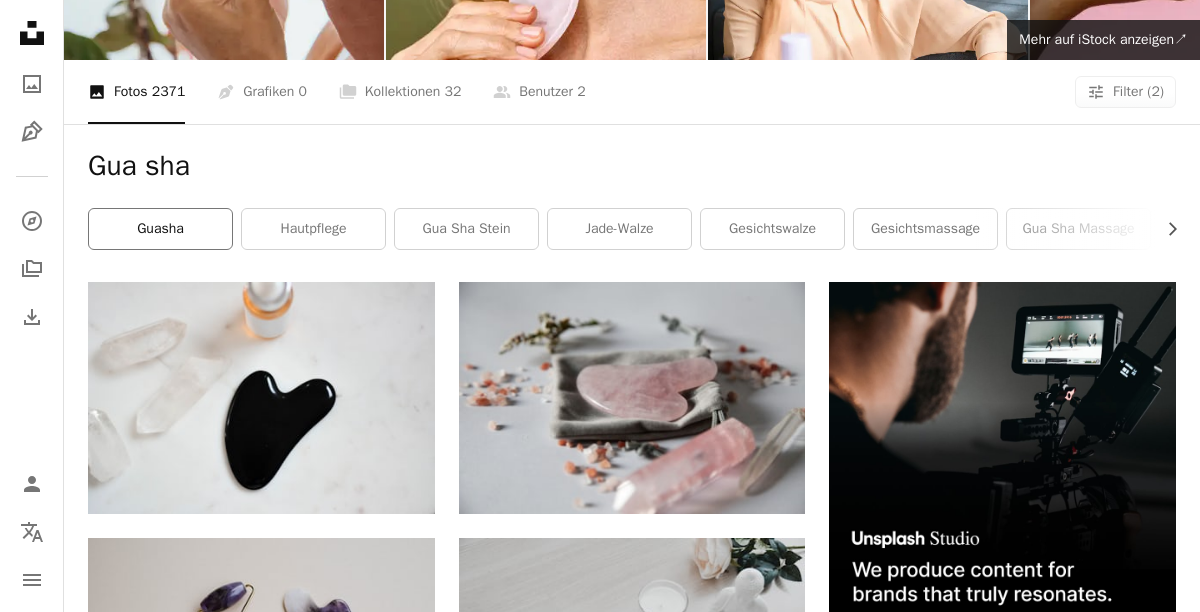 click on "Guasha" at bounding box center (160, 229) 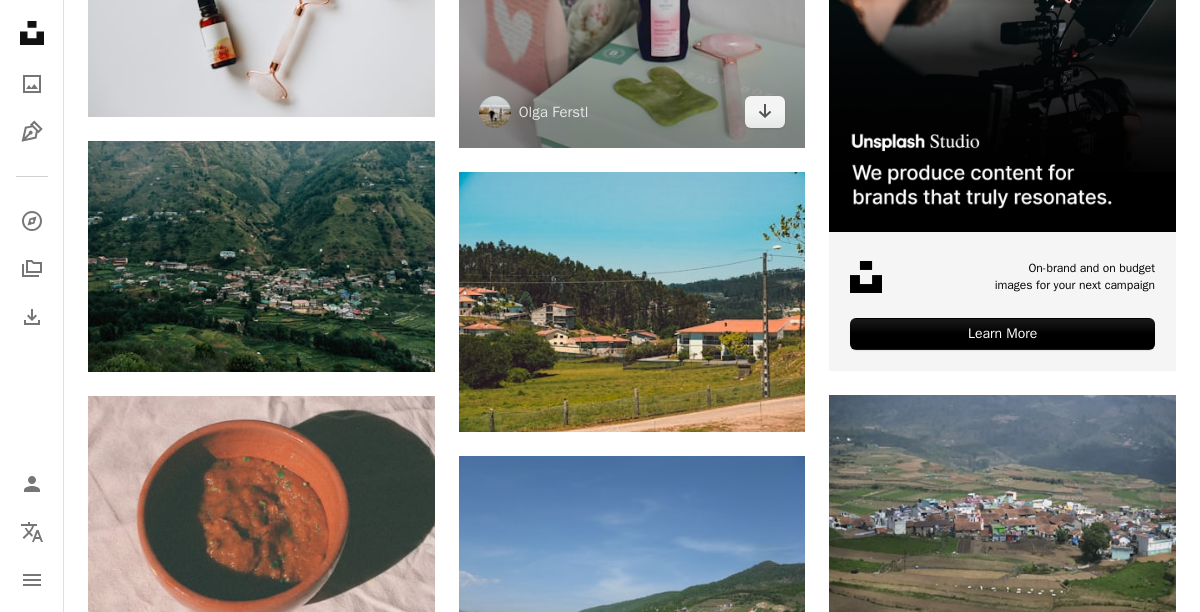 scroll, scrollTop: 0, scrollLeft: 0, axis: both 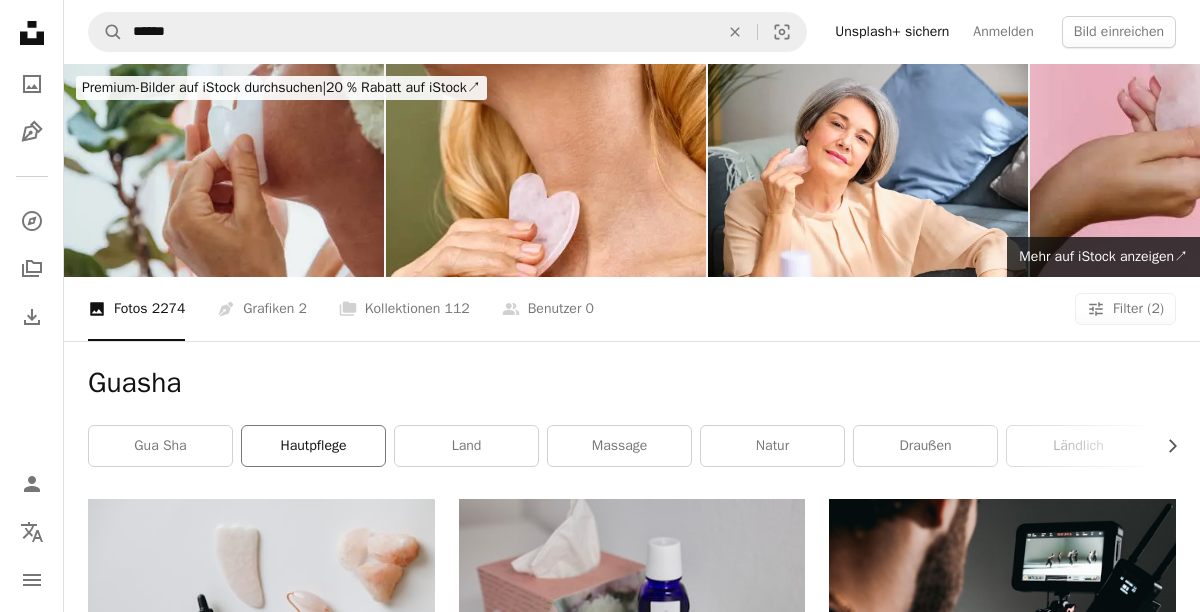 click on "Hautpflege" at bounding box center (313, 446) 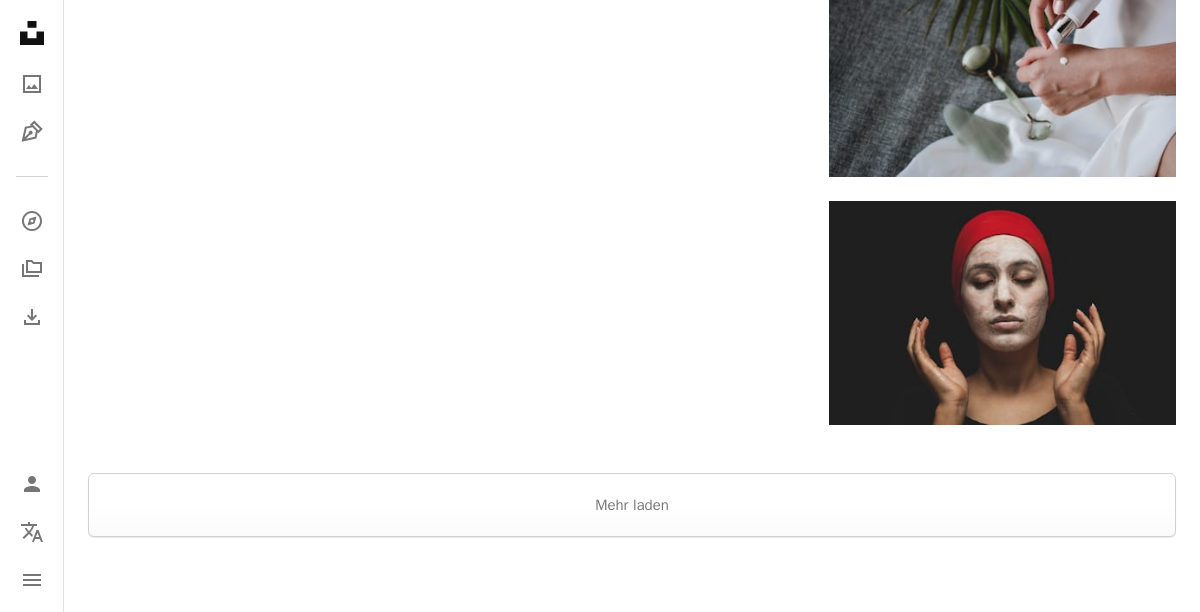 scroll, scrollTop: 2365, scrollLeft: 0, axis: vertical 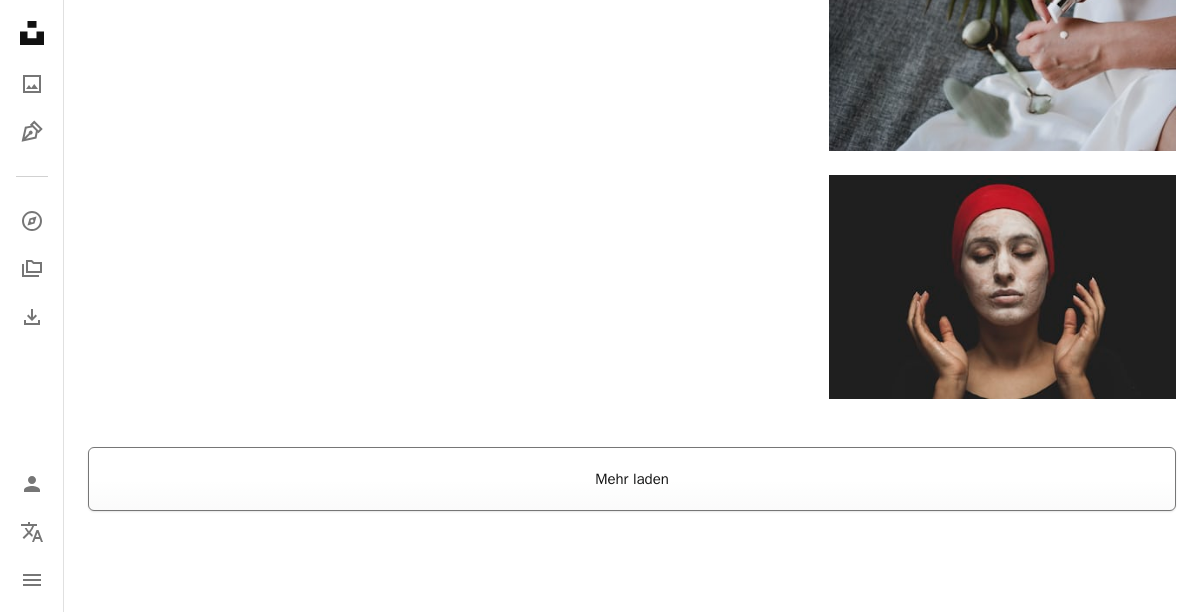 click on "Mehr laden" at bounding box center (632, 479) 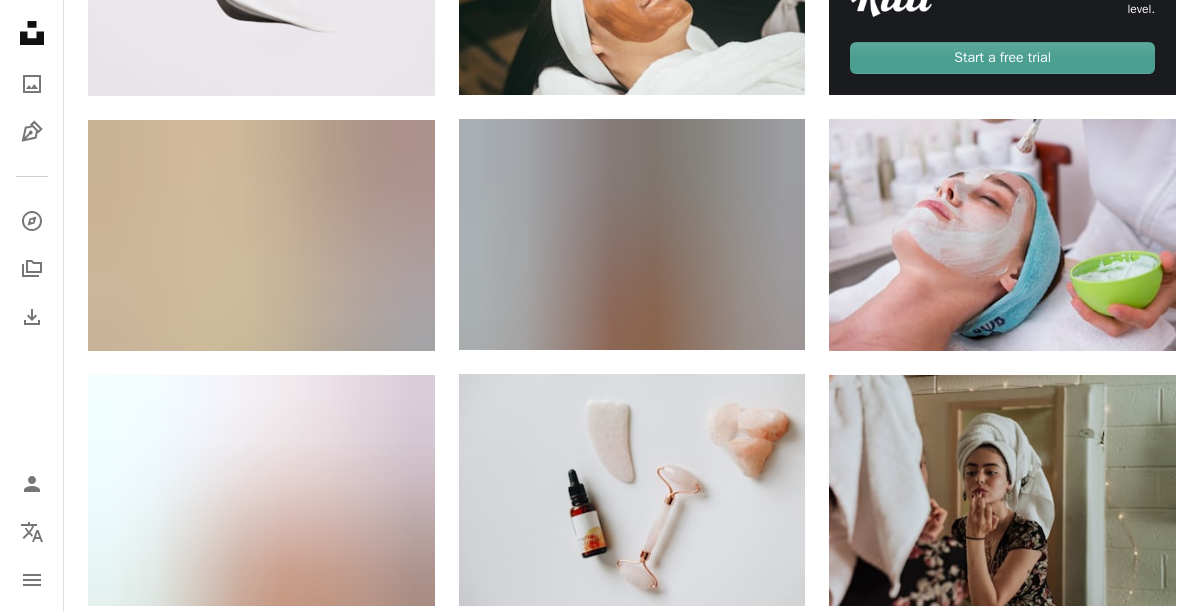scroll, scrollTop: 0, scrollLeft: 0, axis: both 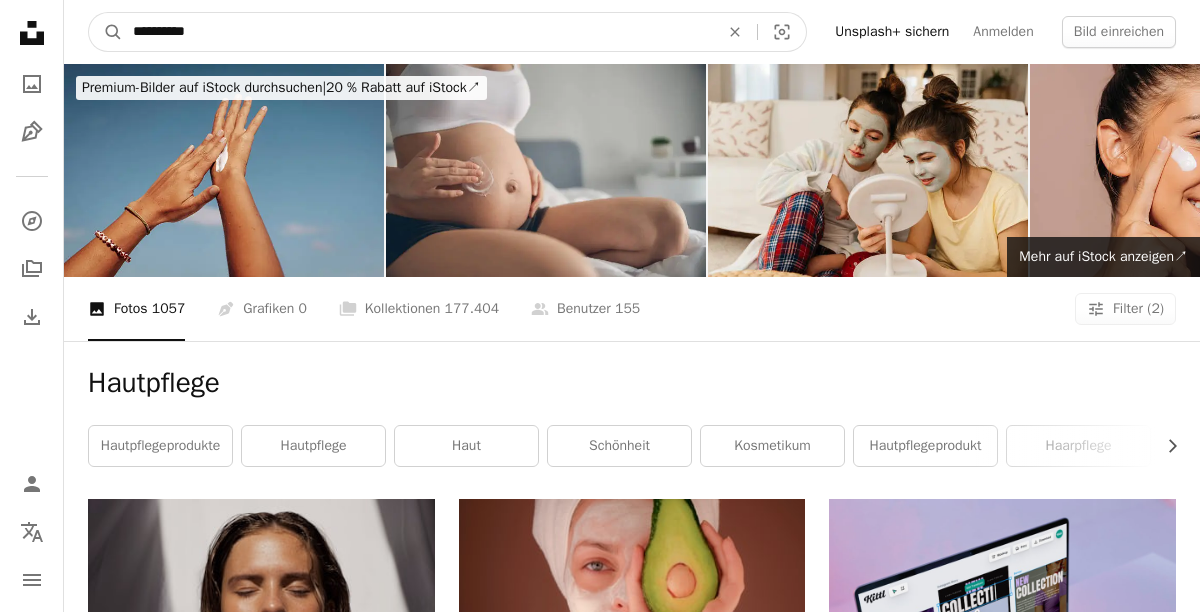 click on "**********" at bounding box center (418, 32) 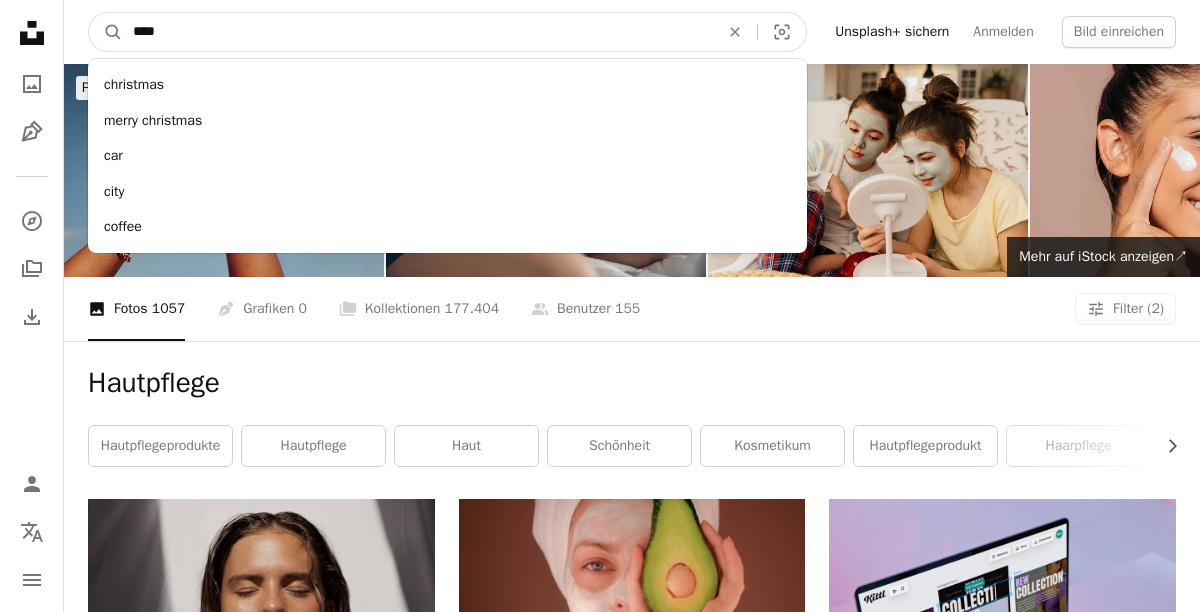 type on "*****" 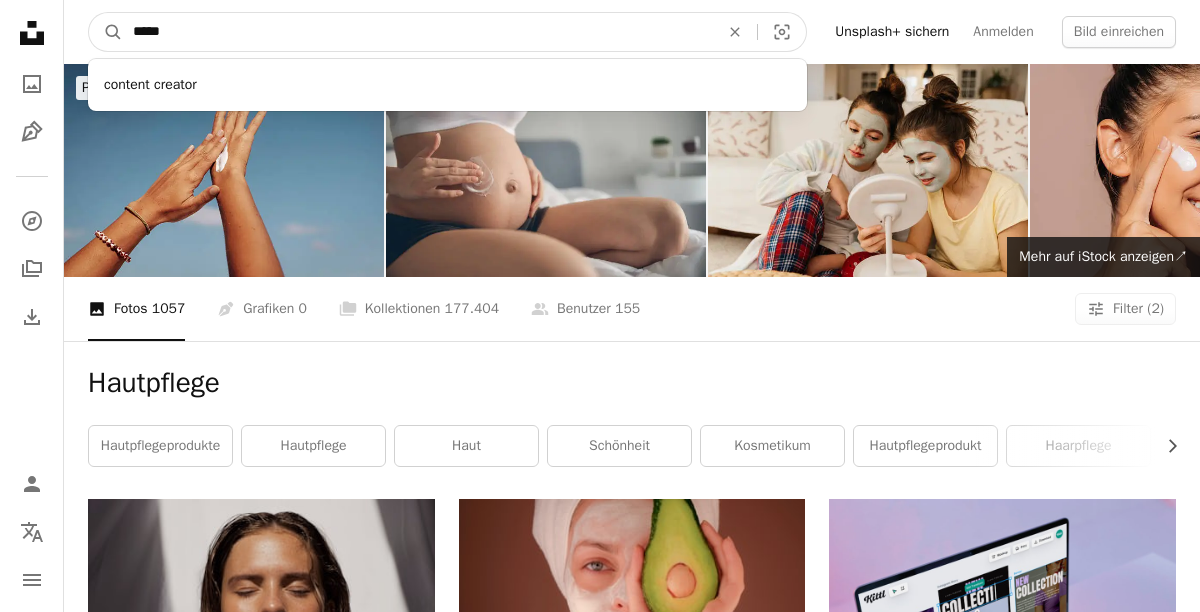 click on "A magnifying glass" at bounding box center (106, 32) 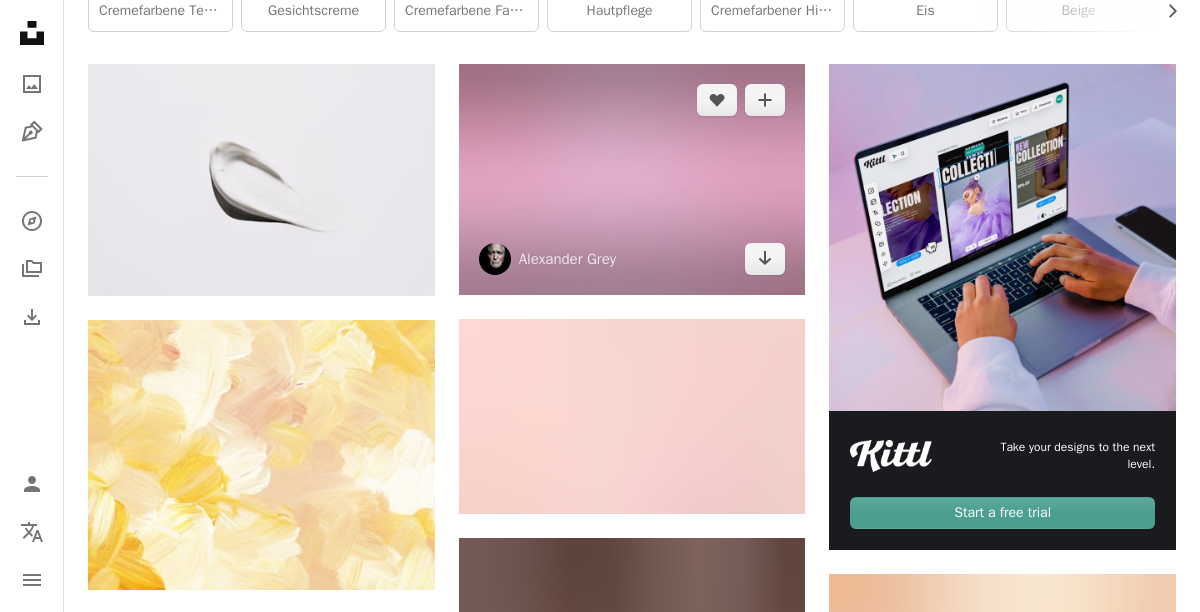 scroll, scrollTop: 435, scrollLeft: 0, axis: vertical 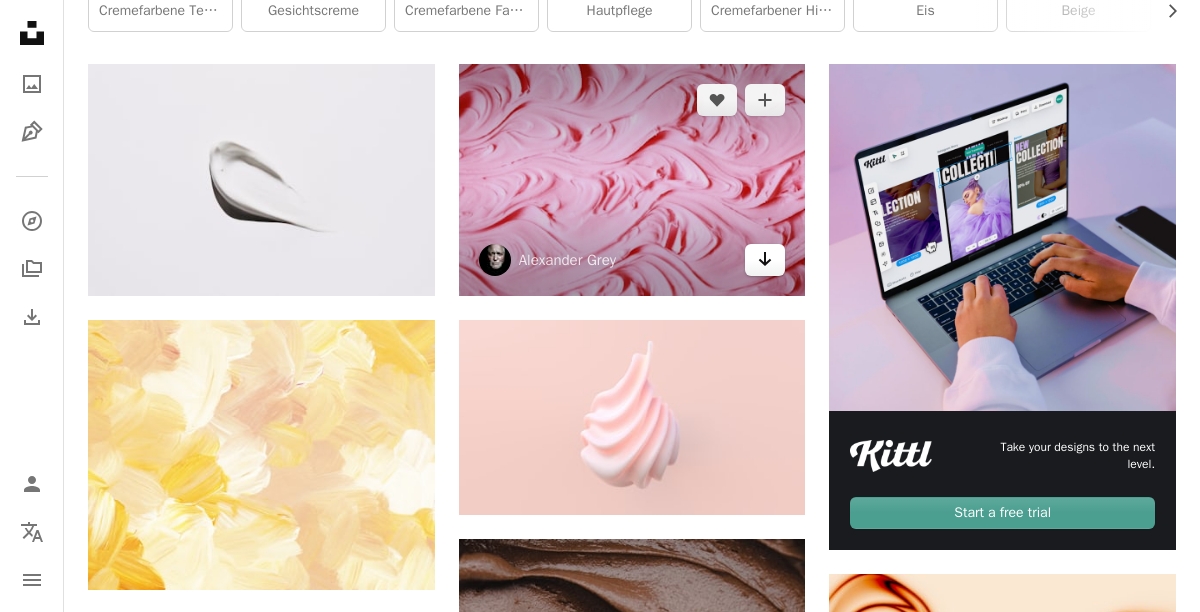 click on "Arrow pointing down" 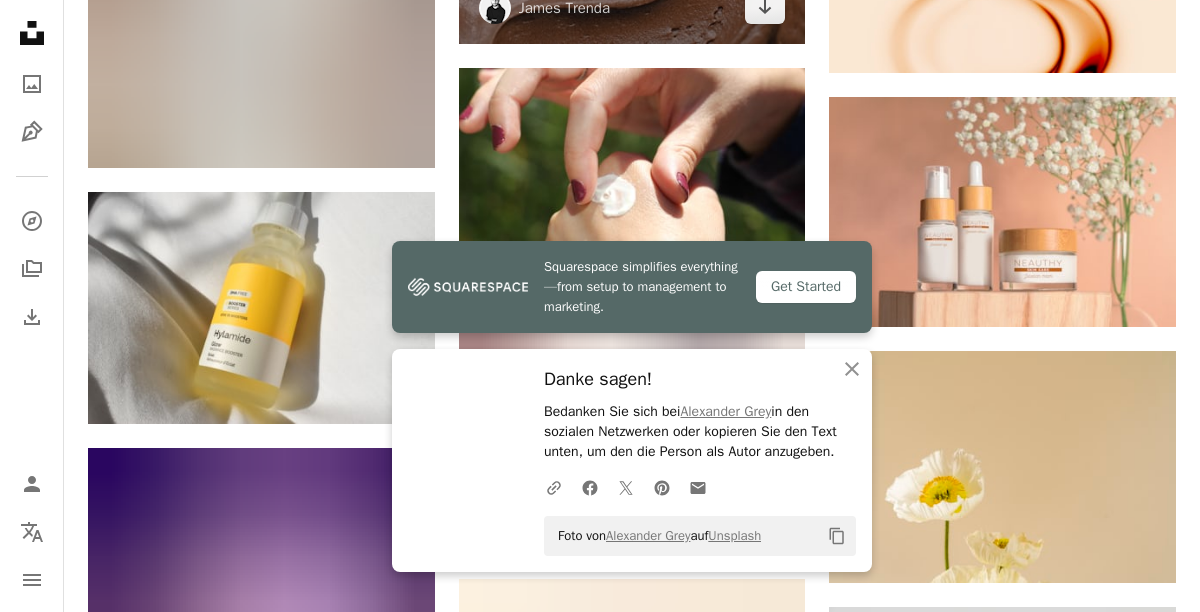 scroll, scrollTop: 1234, scrollLeft: 0, axis: vertical 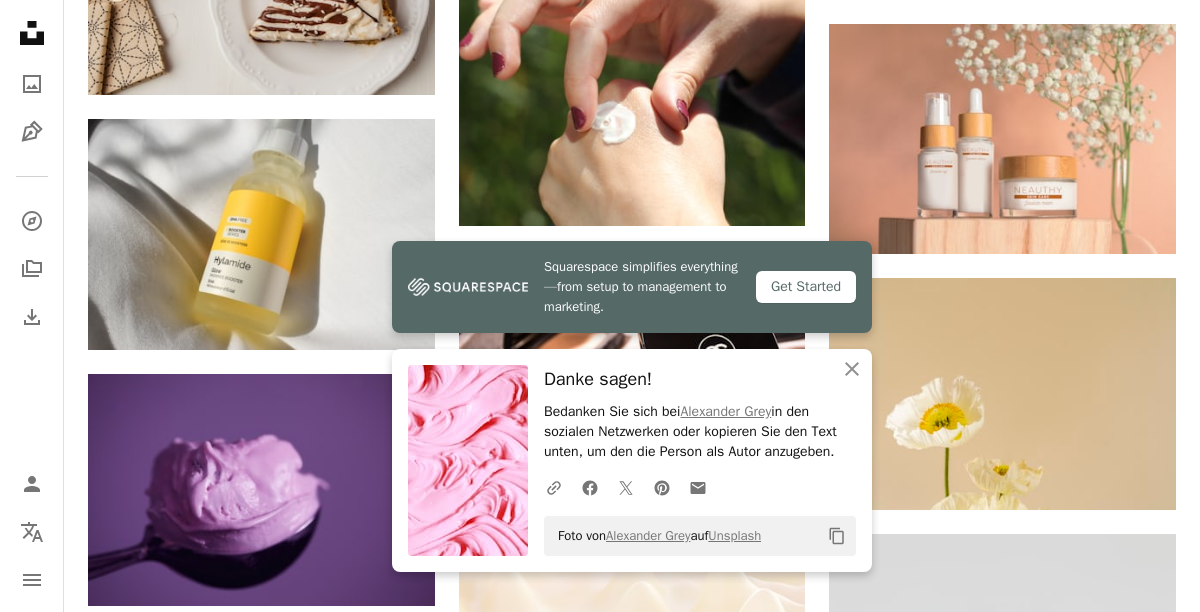 click on "[FIRST] [LAST] Für Anfragen verfügbar A checkmark inside of a circle Arrow pointing down A heart A plus sign [FIRST] [LAST] Für Anfragen verfügbar A checkmark inside of a circle Arrow pointing down A heart A plus sign [FIRST] [LAST] Arrow pointing down A heart A plus sign [FIRST] [LAST] Arrow pointing down A heart A plus sign [FIRST] [LAST] Für Anfragen verfügbar A checkmark inside of a circle Arrow pointing down A heart A plus sign [FIRST] [LAST] Arrow pointing down A heart A plus sign [FIRST] [LAST] Für Anfragen verfügbar A checkmark inside of a circle Arrow pointing down A heart A plus sign [FIRST] [LAST] Arrow pointing down A heart A plus sign [FIRST] [LAST] Arrow pointing down A heart A plus sign [FIRST] [LAST] Für Anfragen verfügbar A checkmark inside of a circle Arrow pointing down A heart A plus sign [FIRST] [LAST] Für Anfragen verfügbar Arrow pointing down A heart" at bounding box center [632, 397] 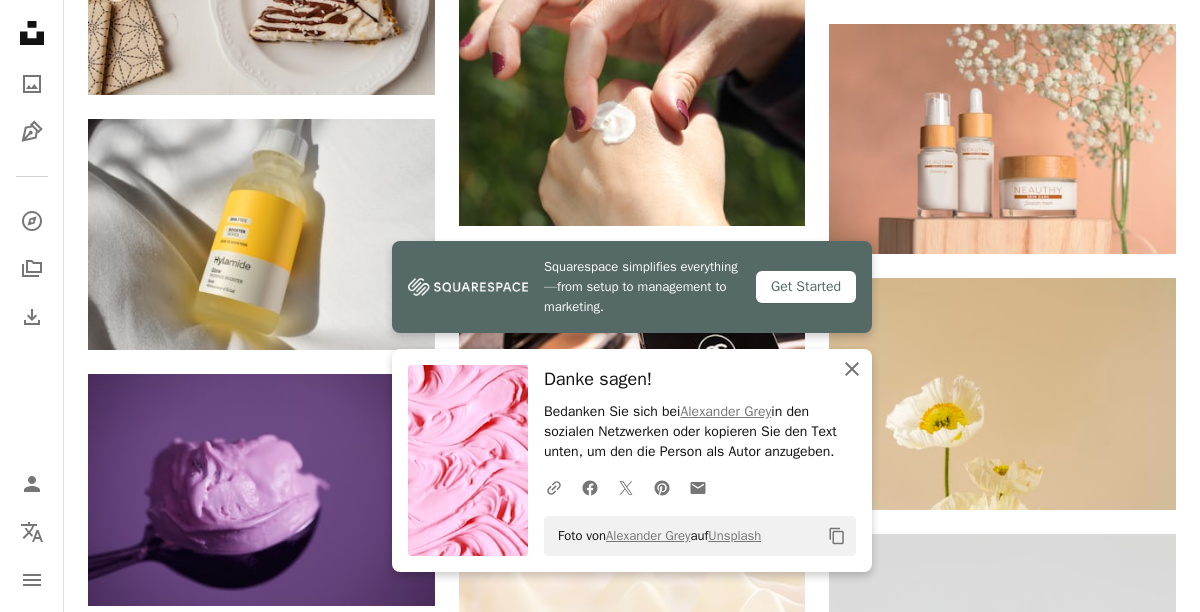 click on "An X shape" 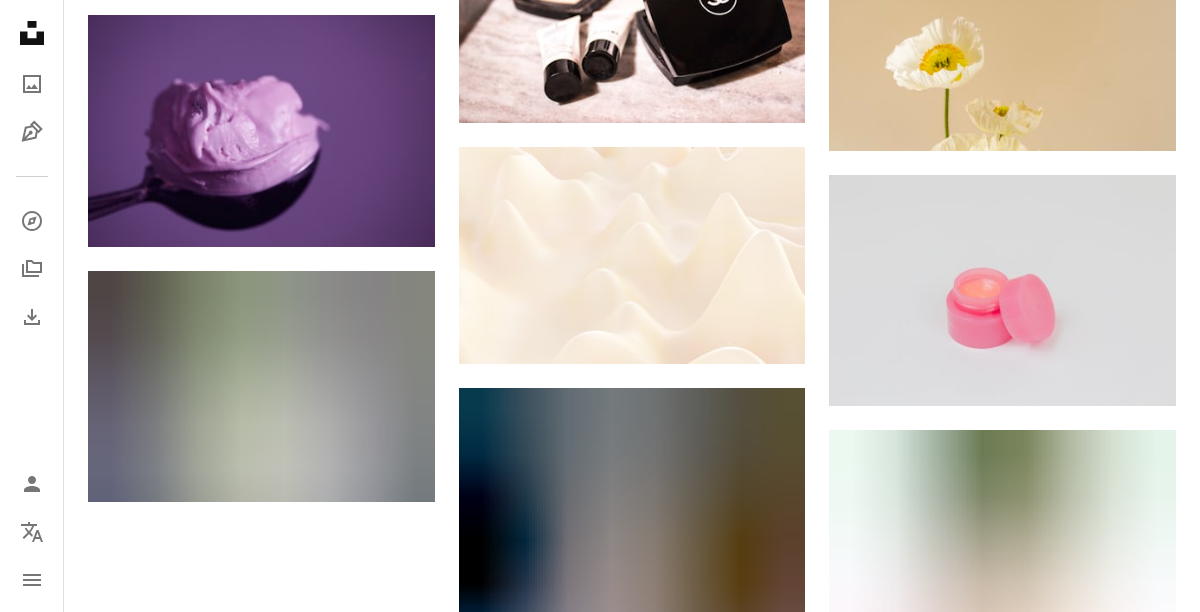 scroll, scrollTop: 1591, scrollLeft: 0, axis: vertical 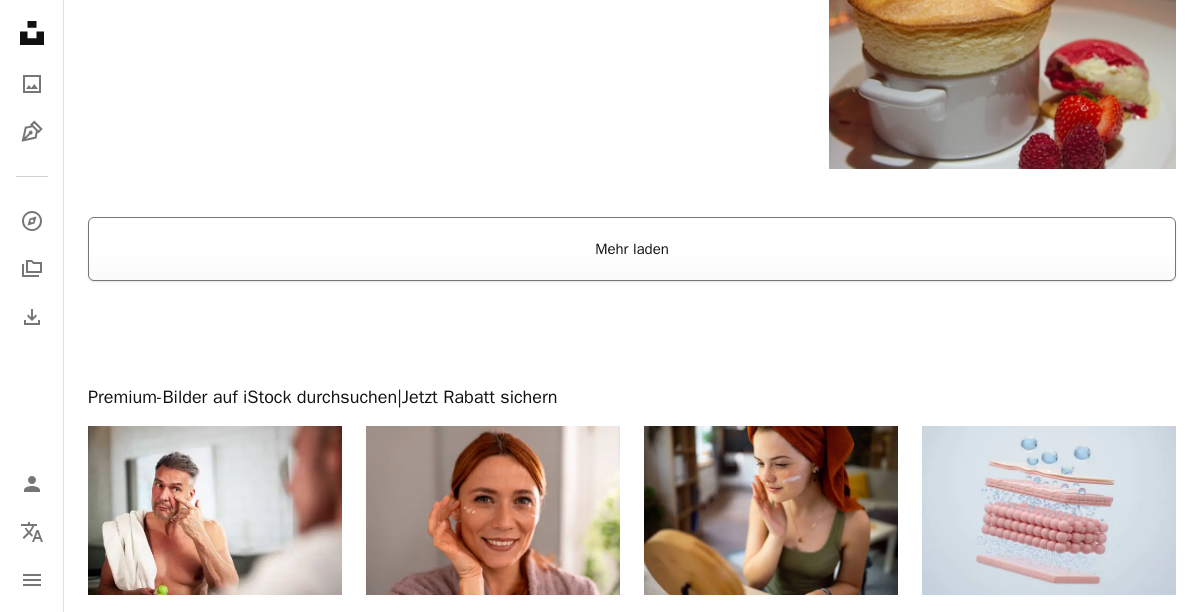 click on "Mehr laden" at bounding box center [632, 249] 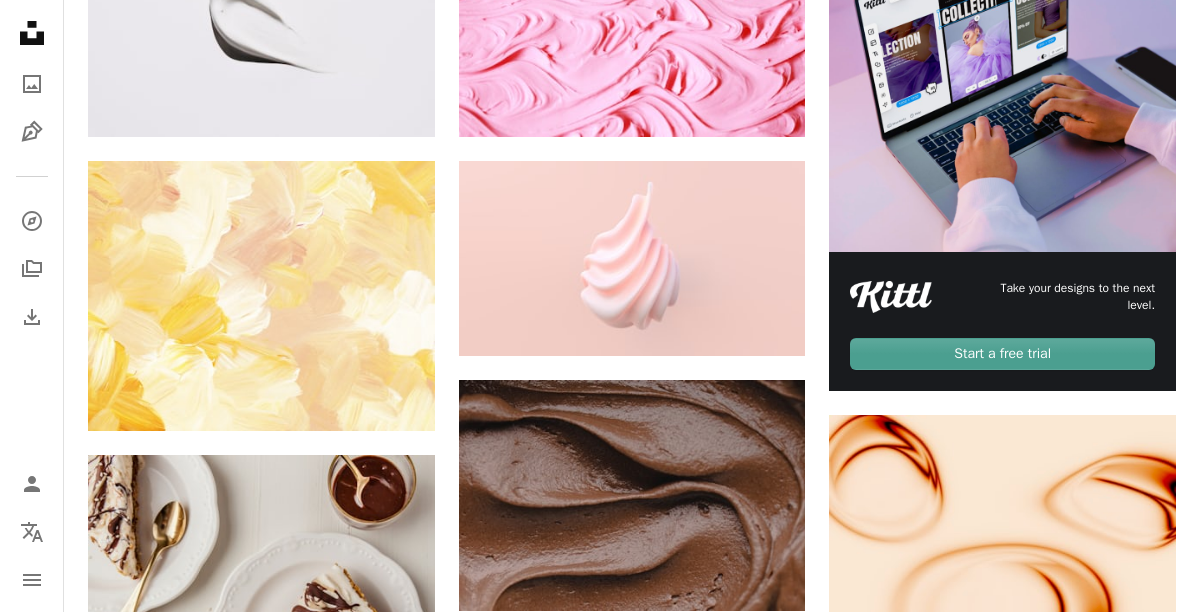scroll, scrollTop: 0, scrollLeft: 0, axis: both 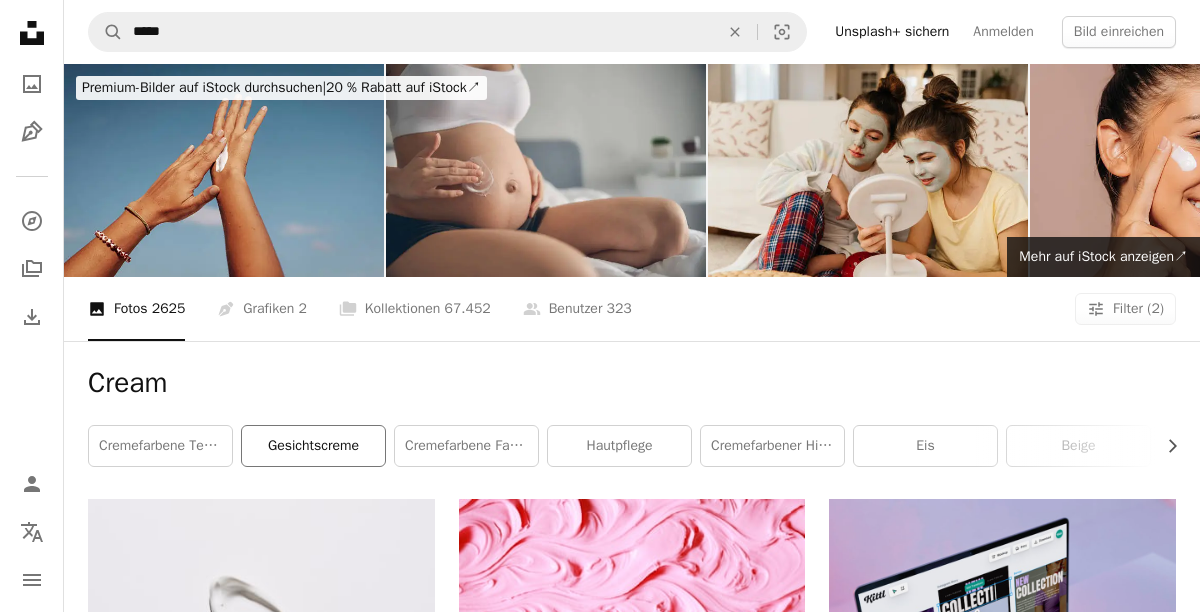 click on "Gesichtscreme" at bounding box center (313, 446) 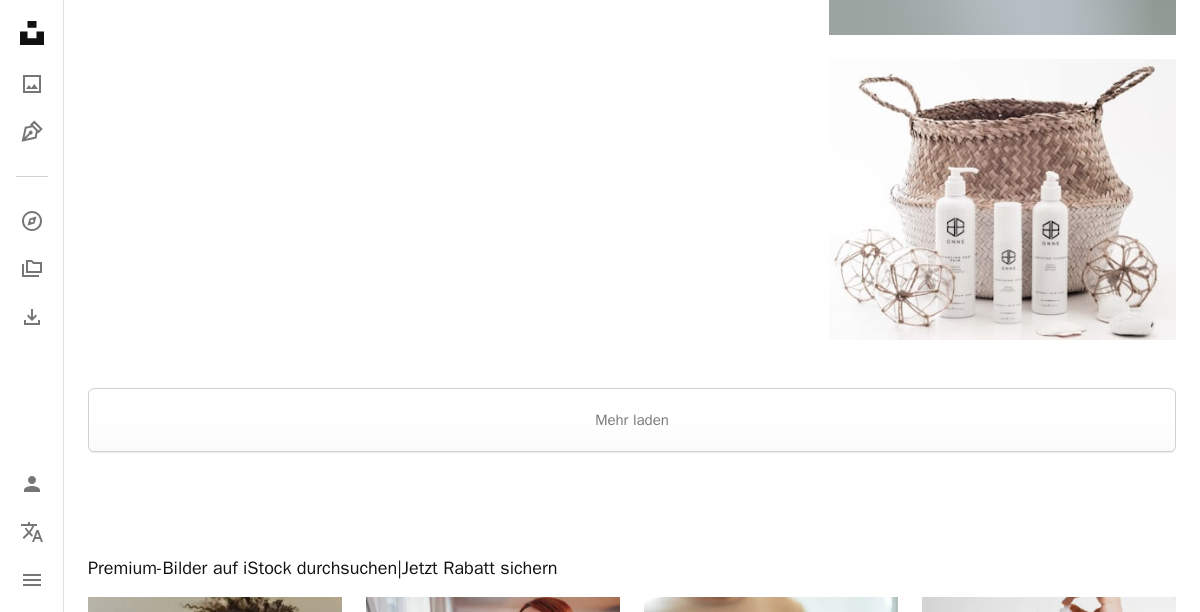 scroll, scrollTop: 2595, scrollLeft: 0, axis: vertical 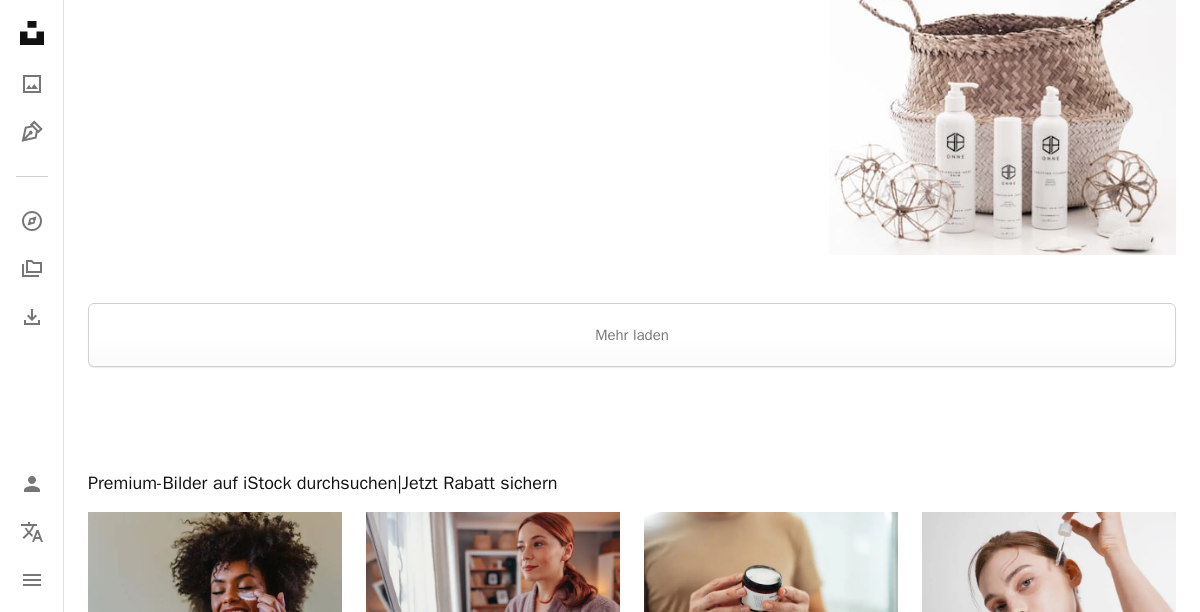click at bounding box center (632, 419) 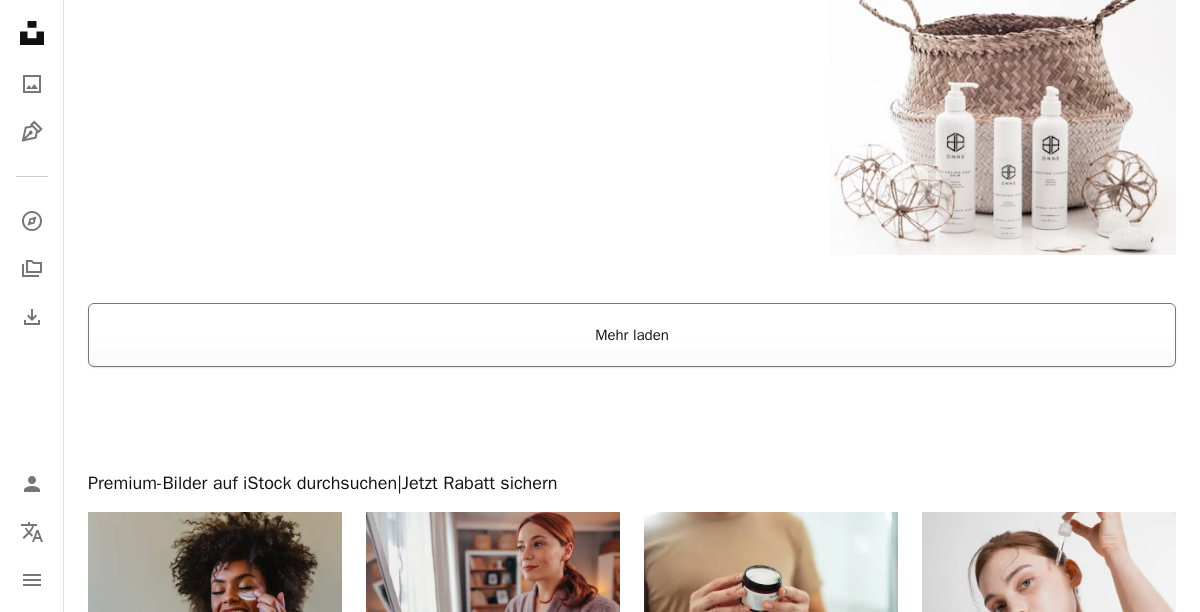 click on "Mehr laden" at bounding box center [632, 335] 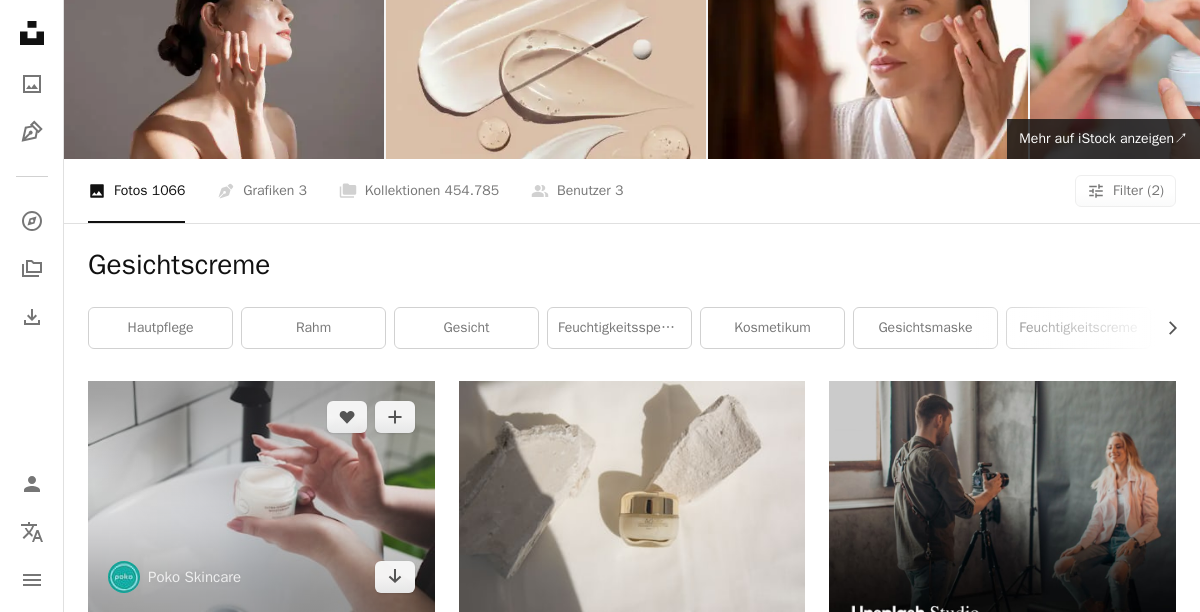 scroll, scrollTop: 0, scrollLeft: 0, axis: both 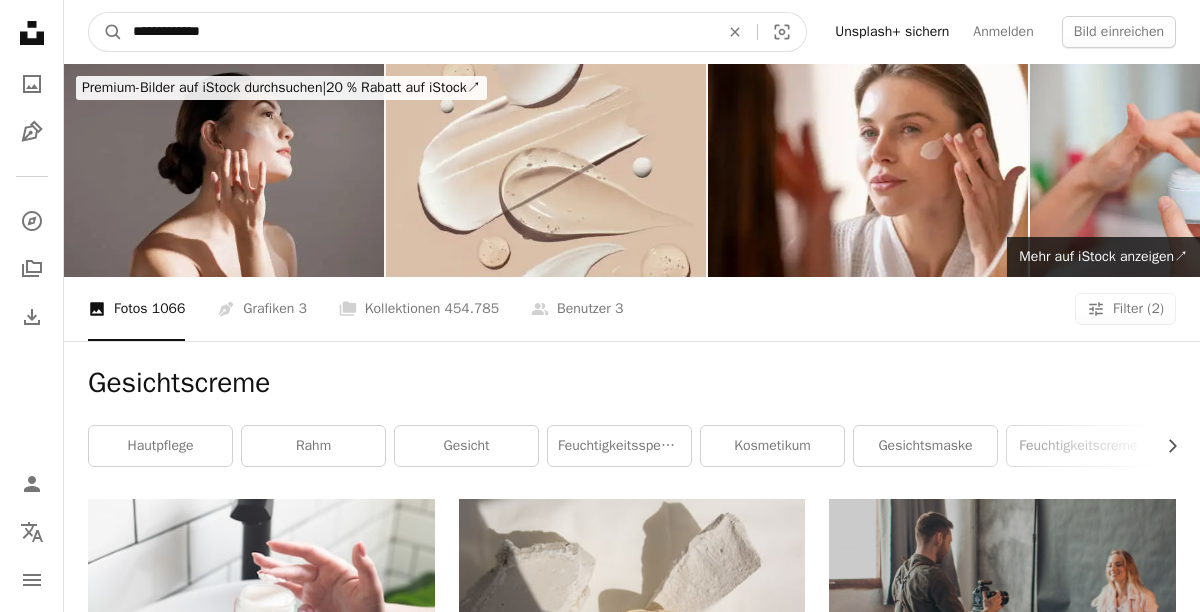 click on "**********" at bounding box center [418, 32] 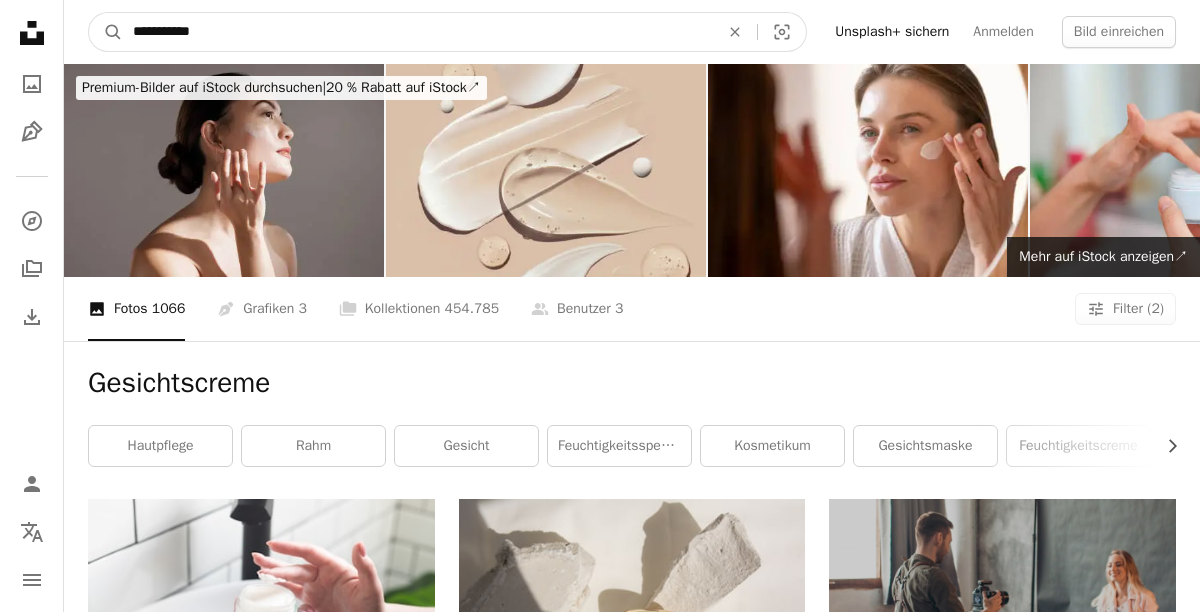 type on "**********" 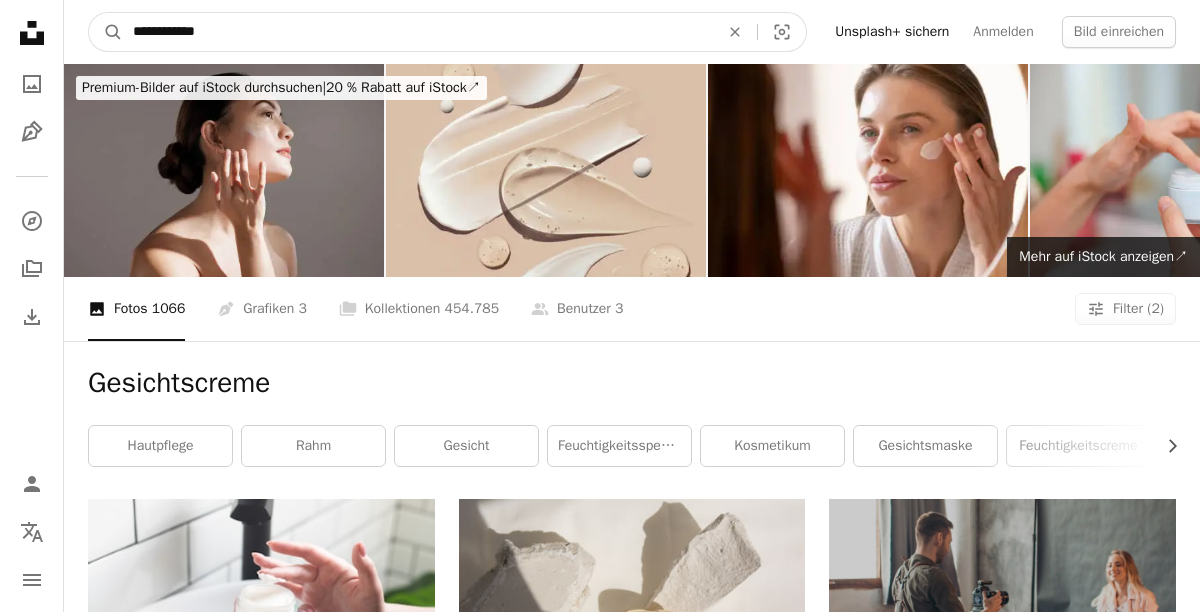 click on "A magnifying glass" at bounding box center (106, 32) 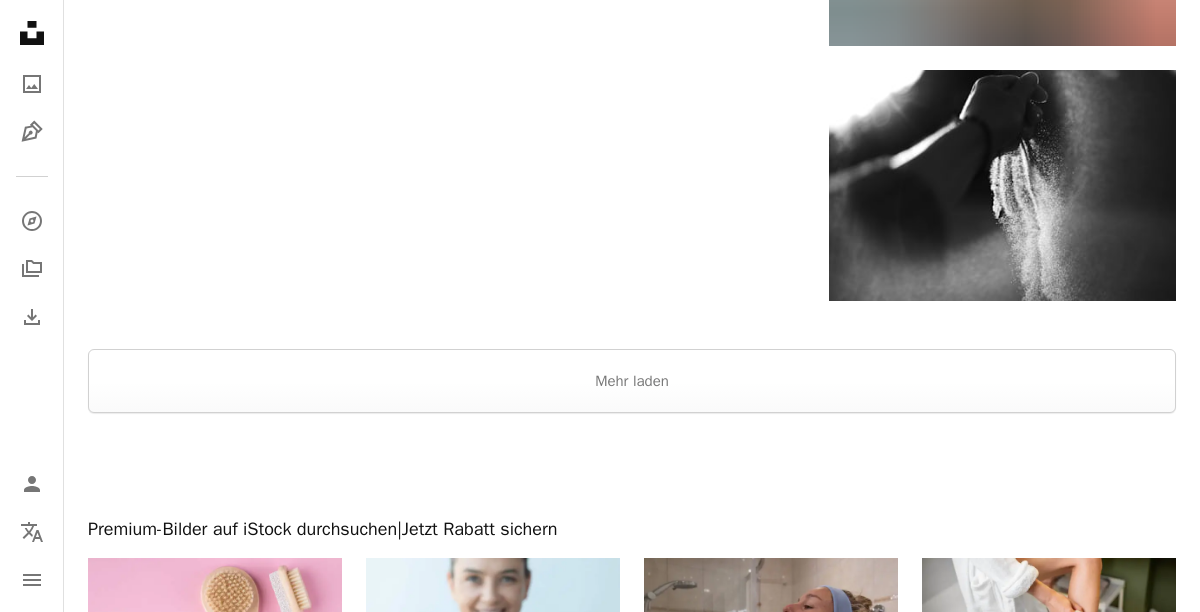 scroll, scrollTop: 2524, scrollLeft: 0, axis: vertical 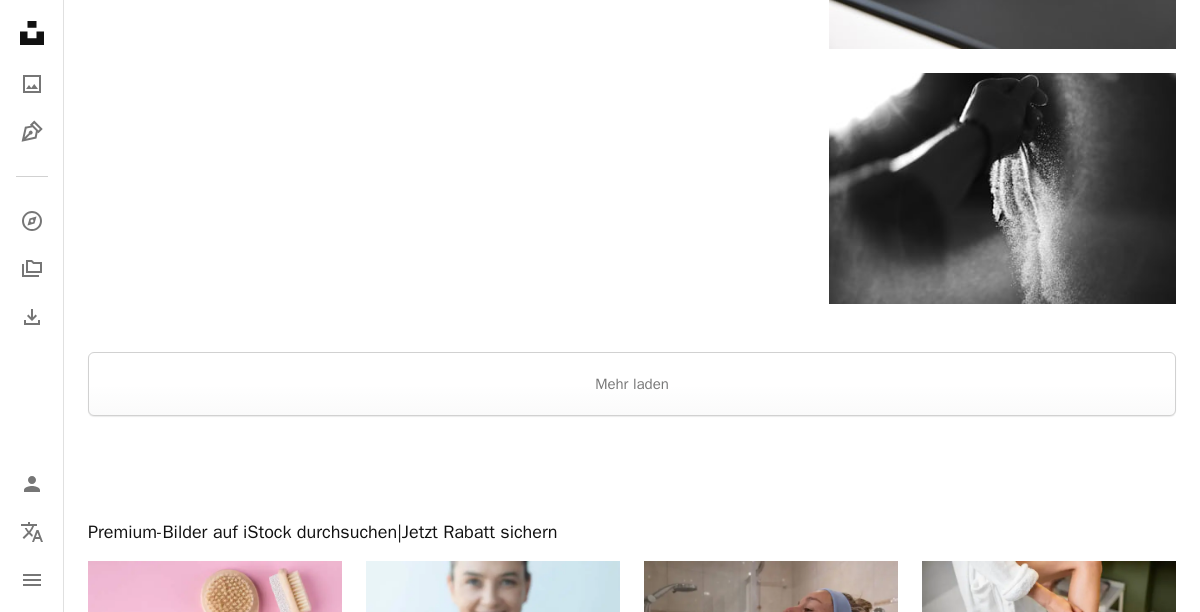 click at bounding box center (632, 468) 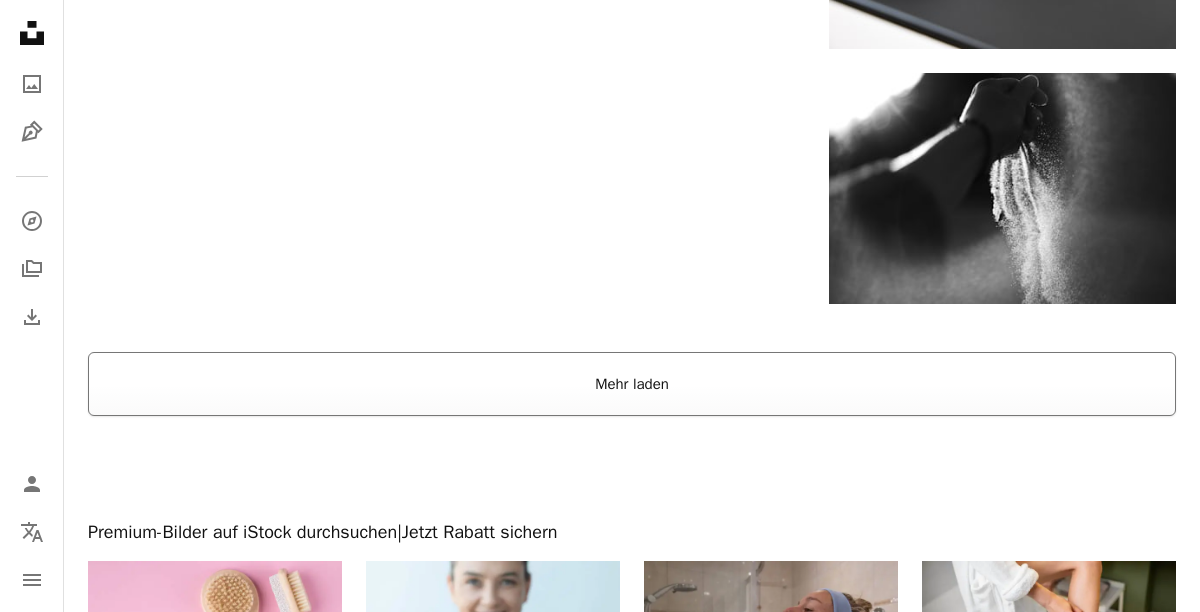 click on "Mehr laden" at bounding box center (632, 384) 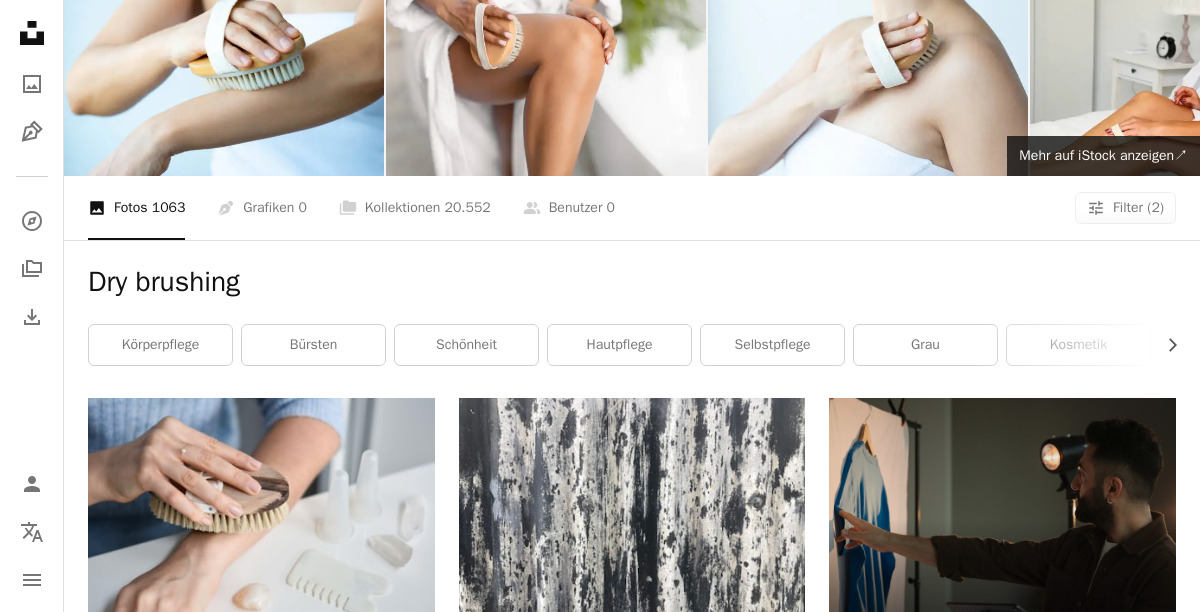 scroll, scrollTop: 0, scrollLeft: 0, axis: both 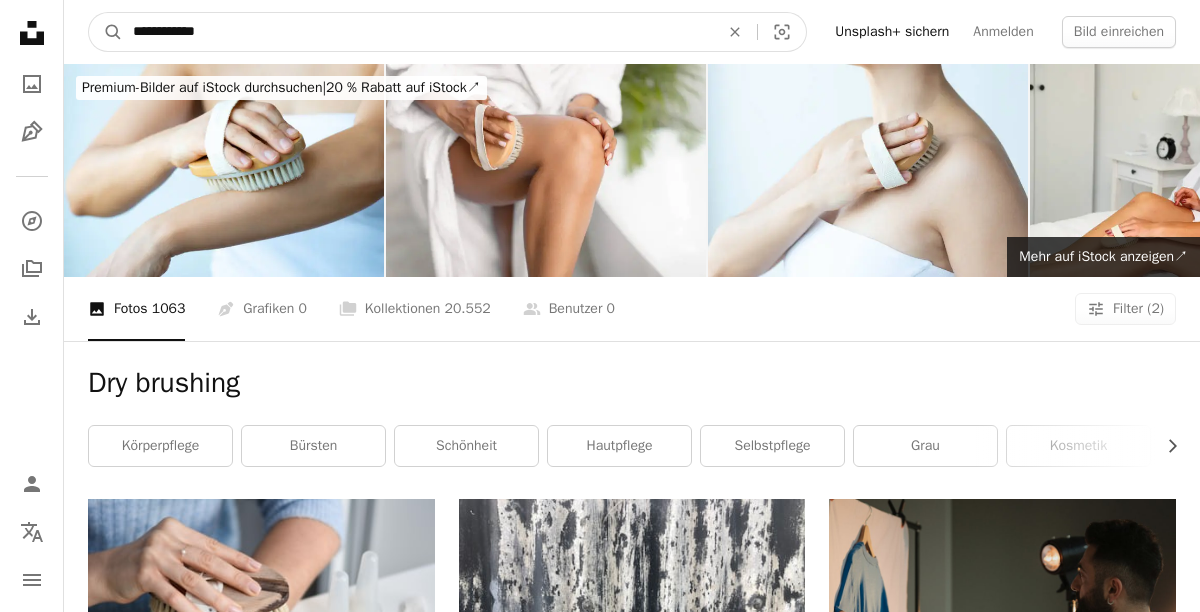 click on "**********" at bounding box center [418, 32] 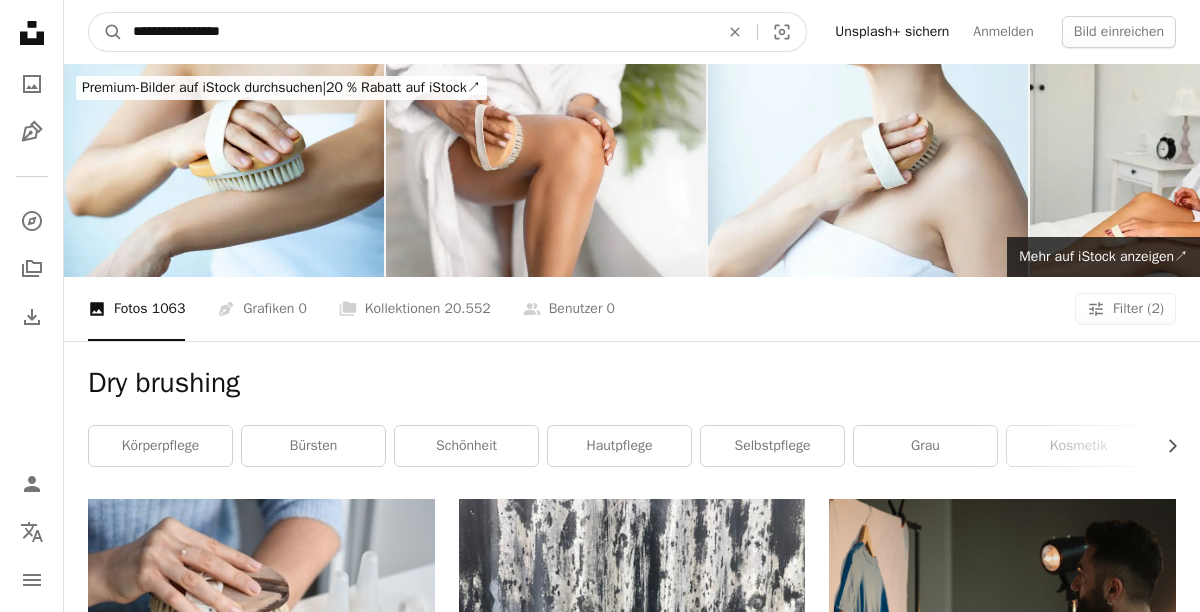 type on "**********" 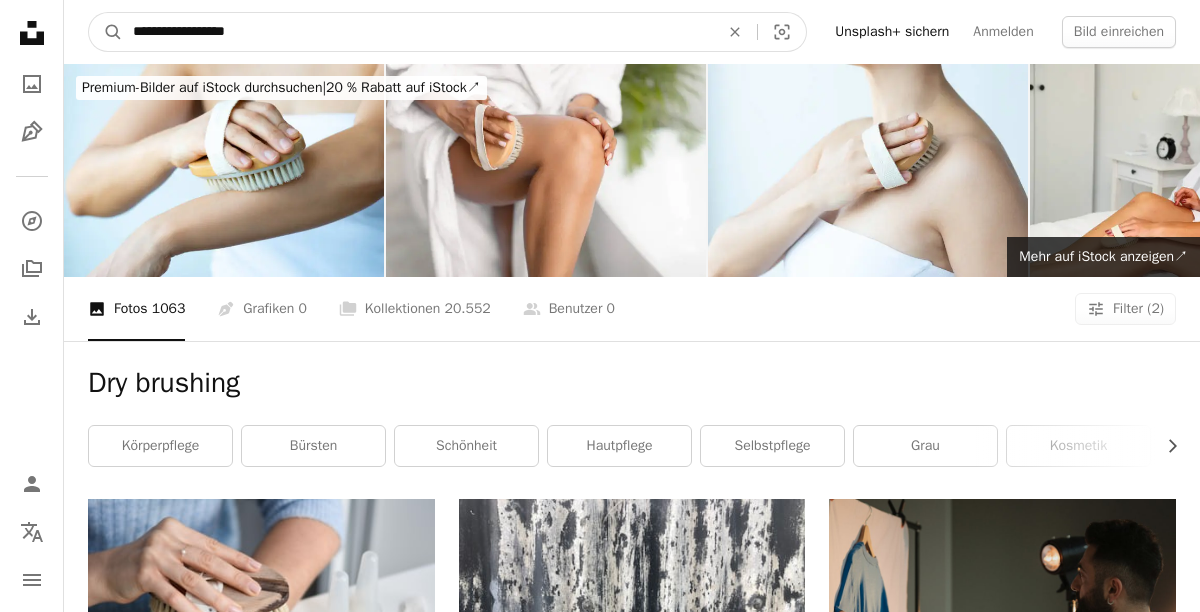 click on "A magnifying glass" at bounding box center (106, 32) 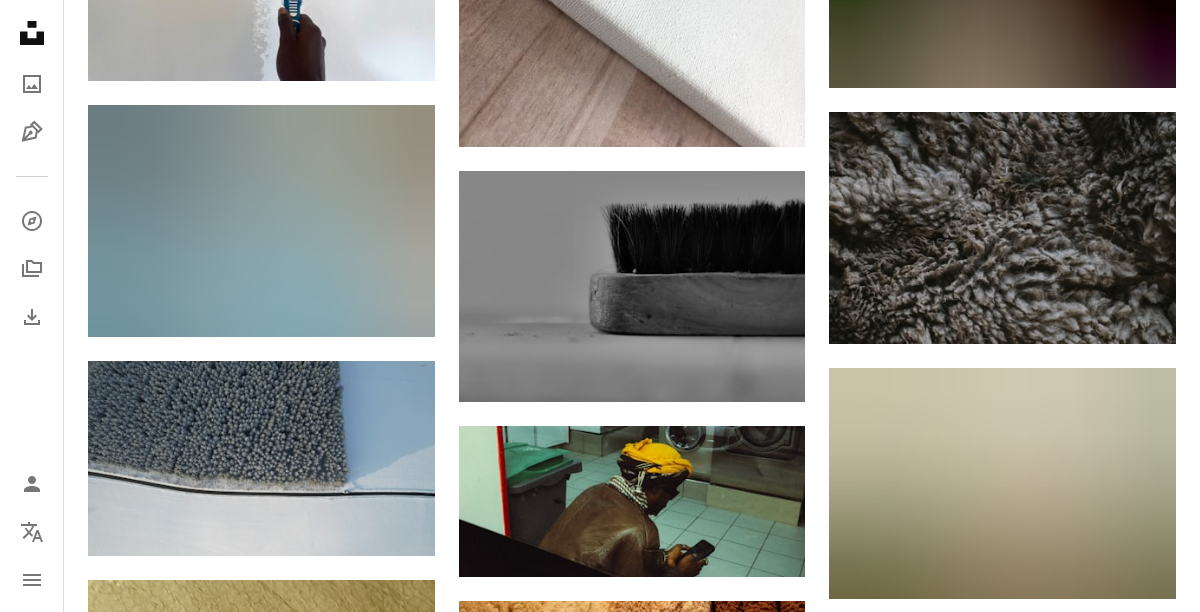 scroll, scrollTop: 0, scrollLeft: 0, axis: both 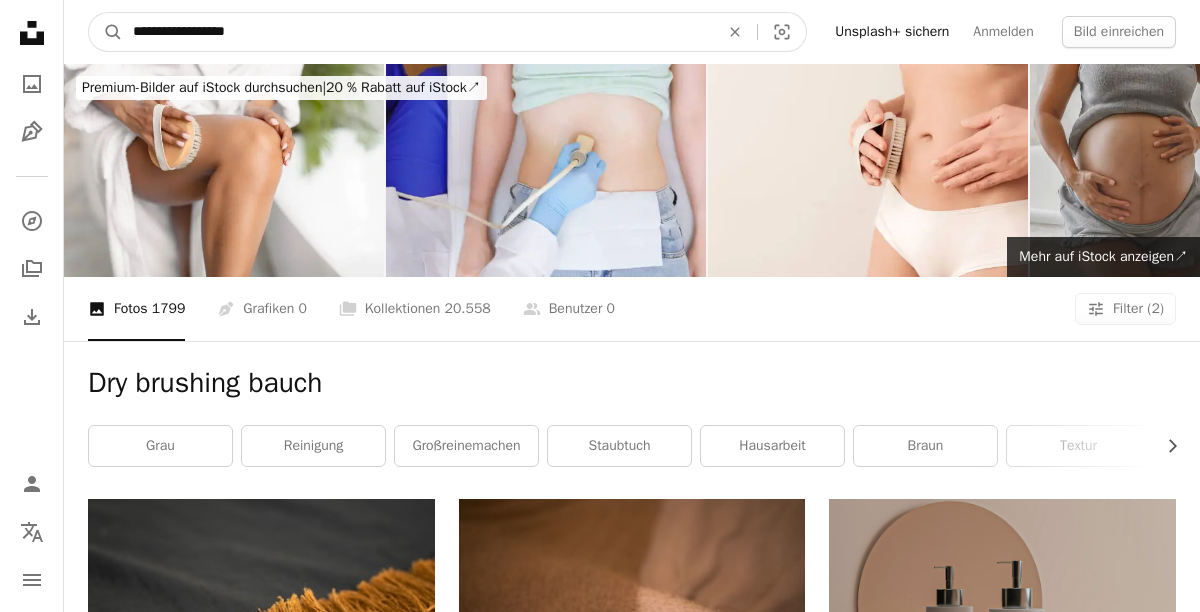 click on "**********" at bounding box center (418, 32) 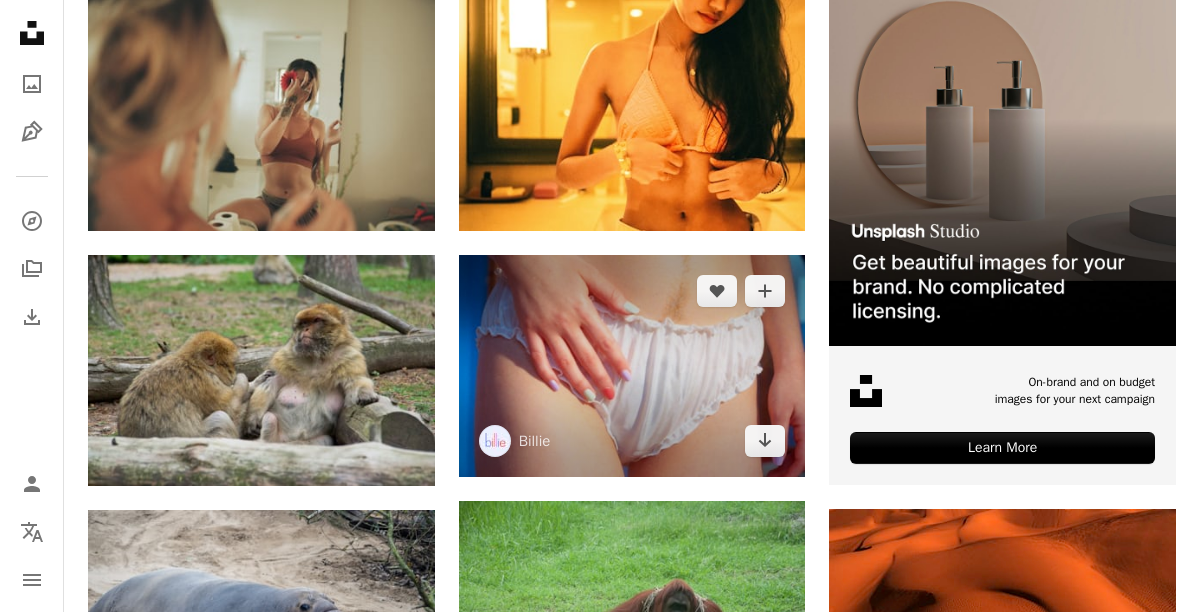 scroll, scrollTop: 0, scrollLeft: 0, axis: both 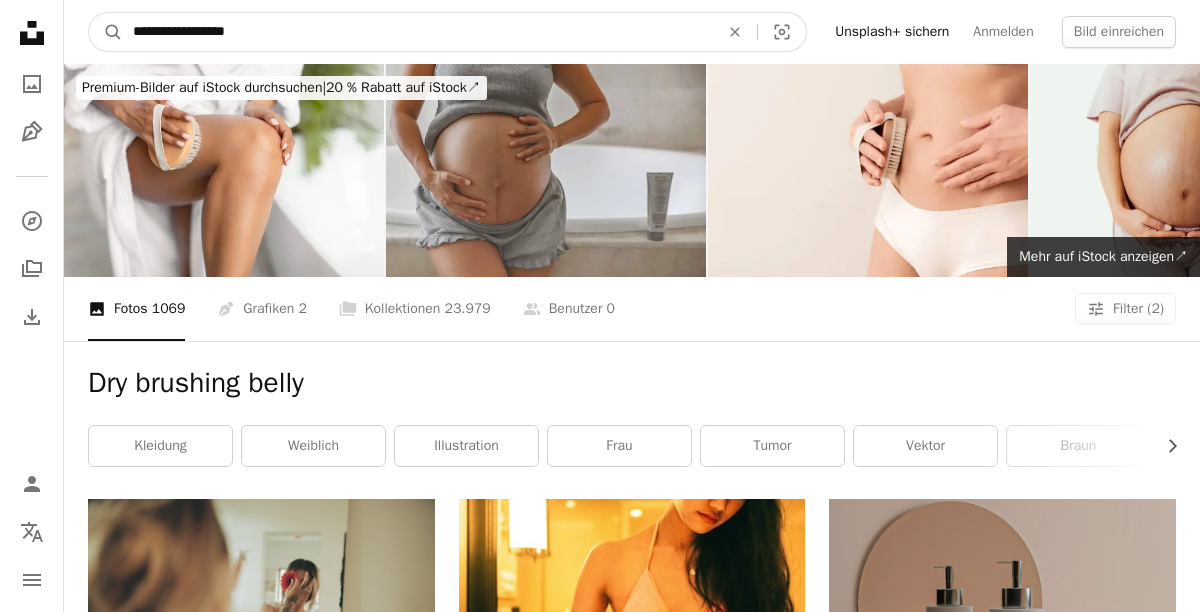click on "**********" at bounding box center (418, 32) 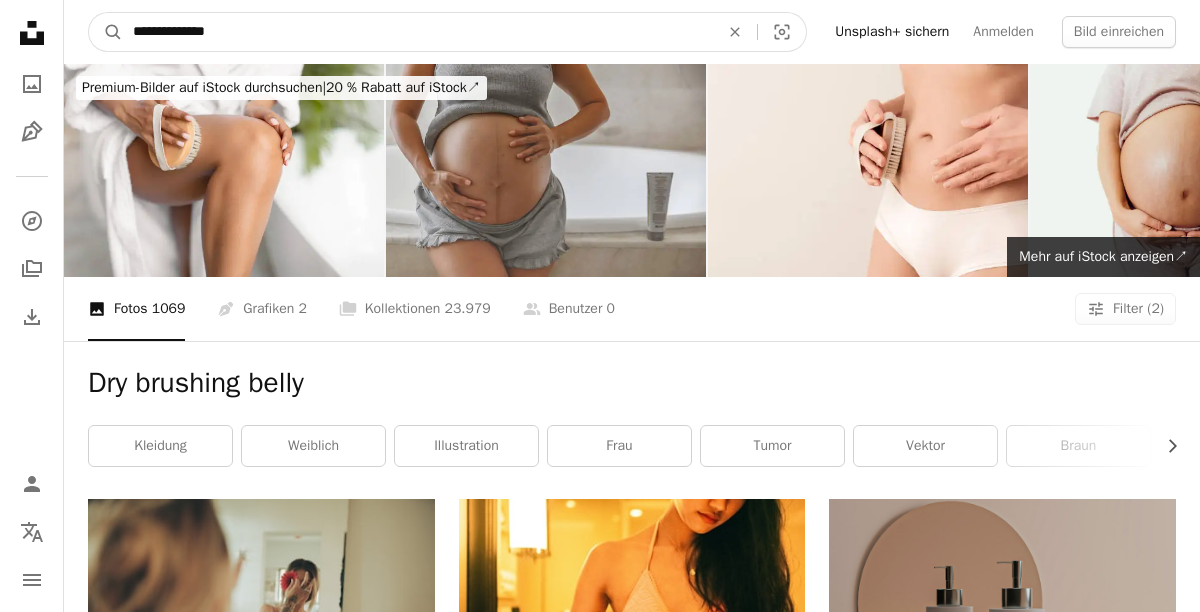type on "**********" 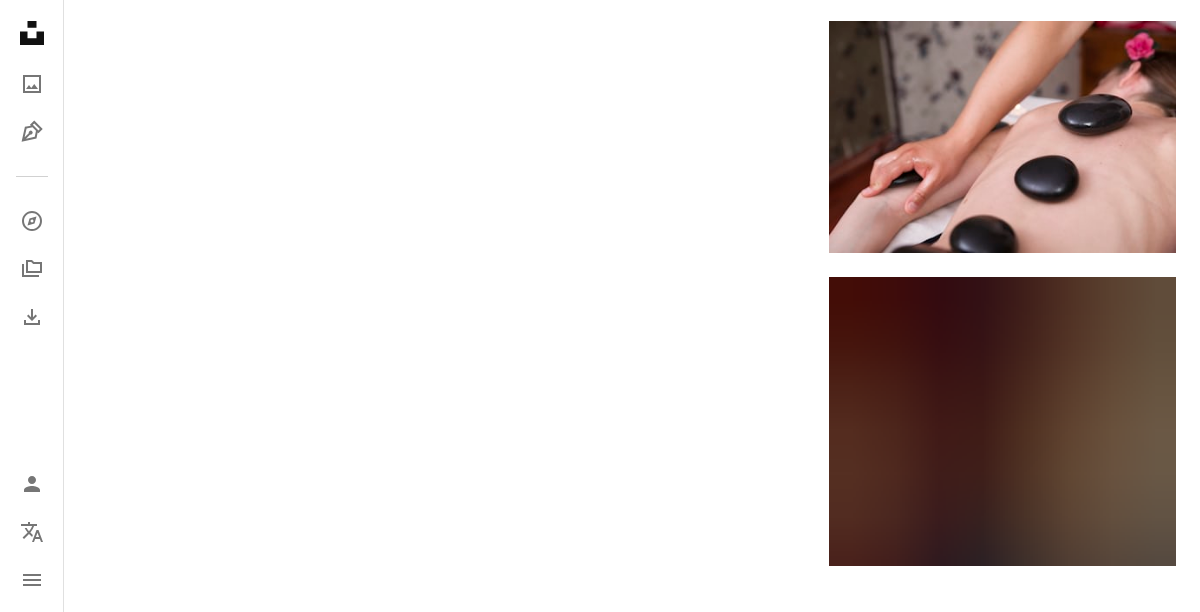 scroll, scrollTop: 2770, scrollLeft: 0, axis: vertical 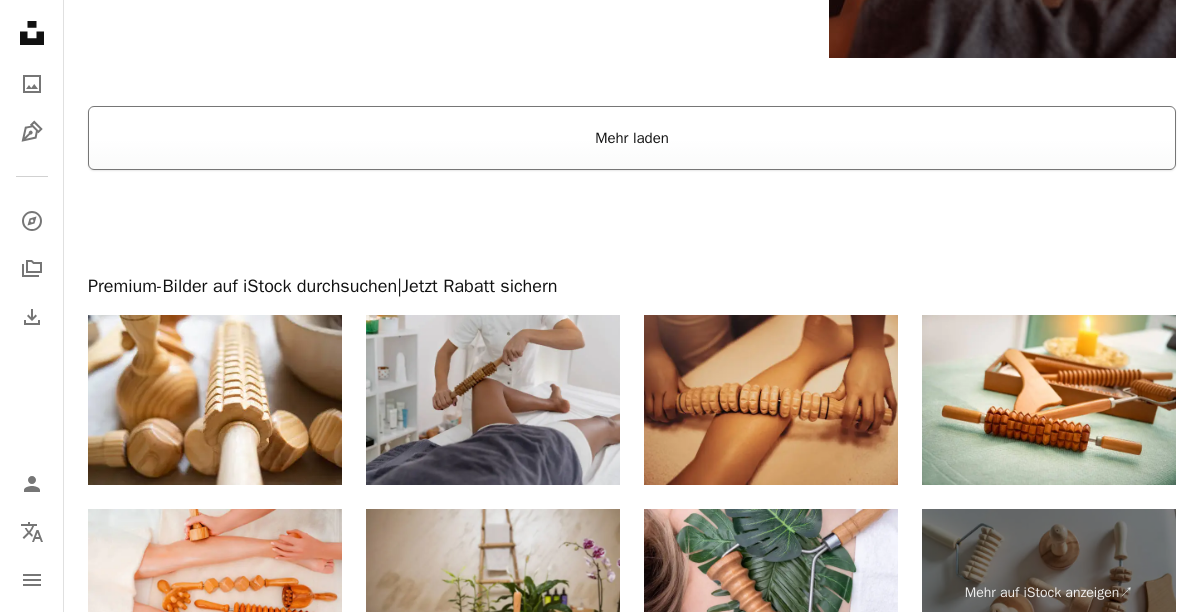 click on "Mehr laden" at bounding box center [632, 138] 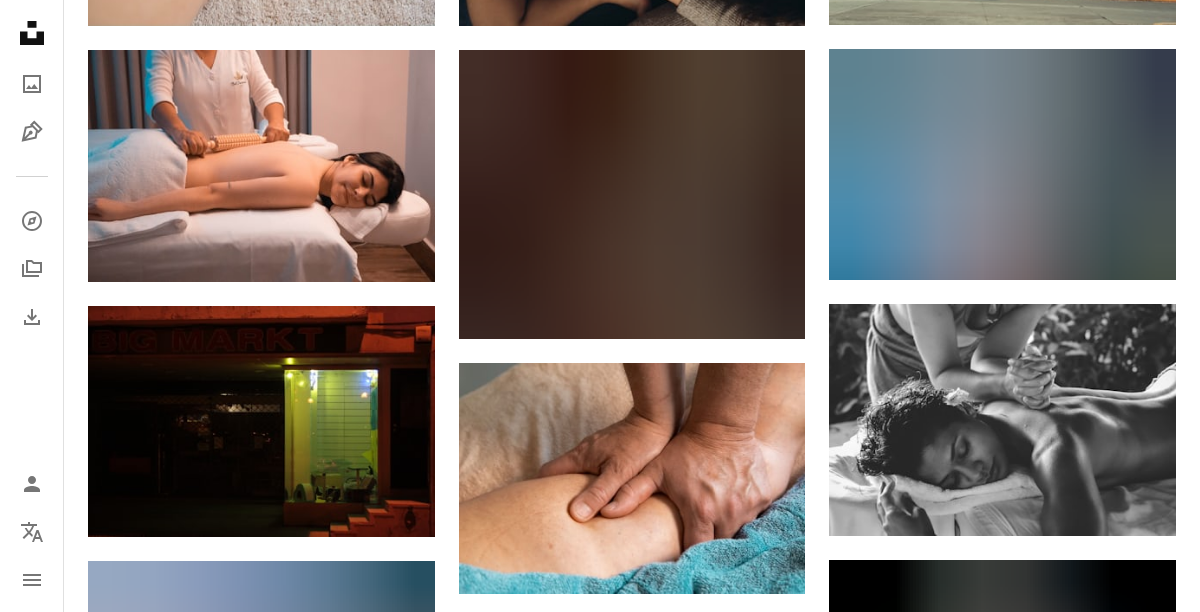 scroll, scrollTop: 0, scrollLeft: 0, axis: both 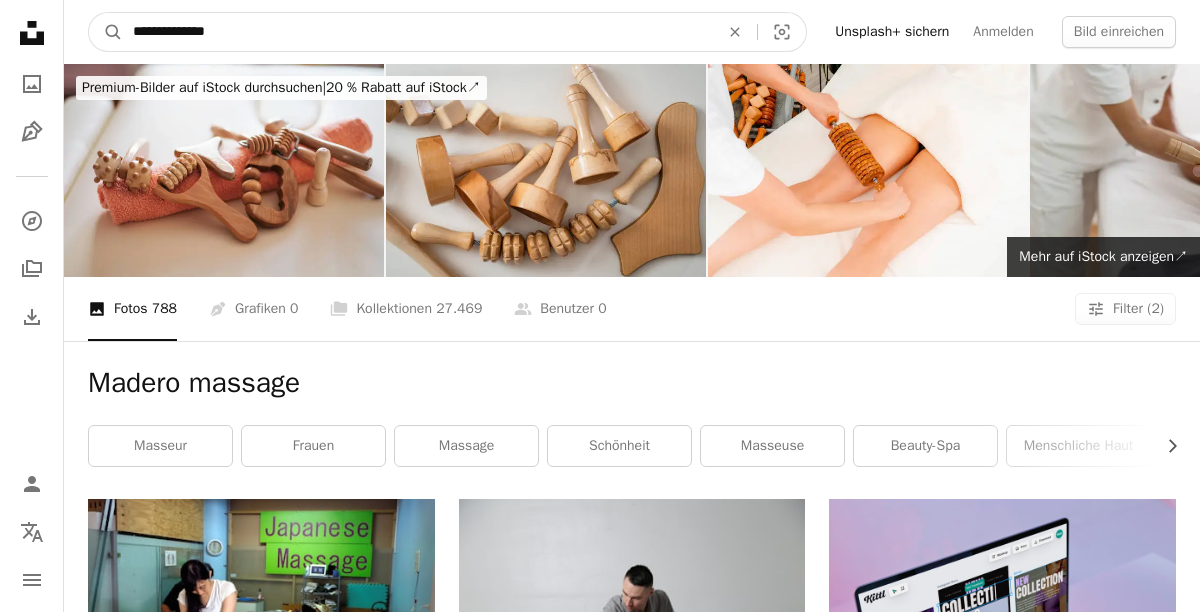 click on "**********" at bounding box center (418, 32) 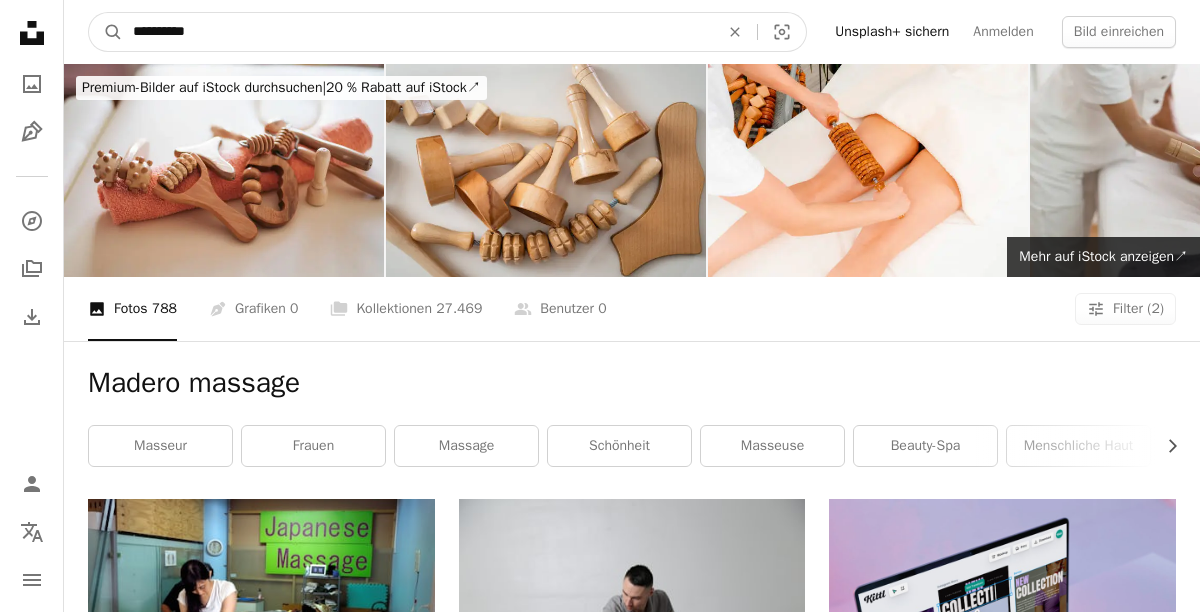 type on "**********" 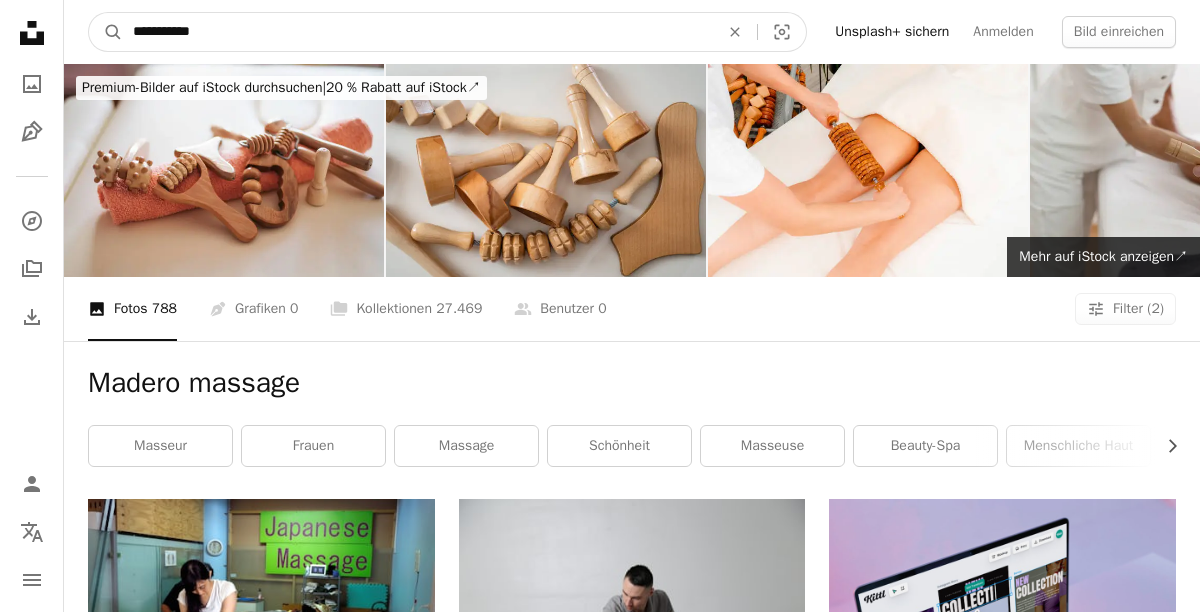 click on "A magnifying glass" at bounding box center (106, 32) 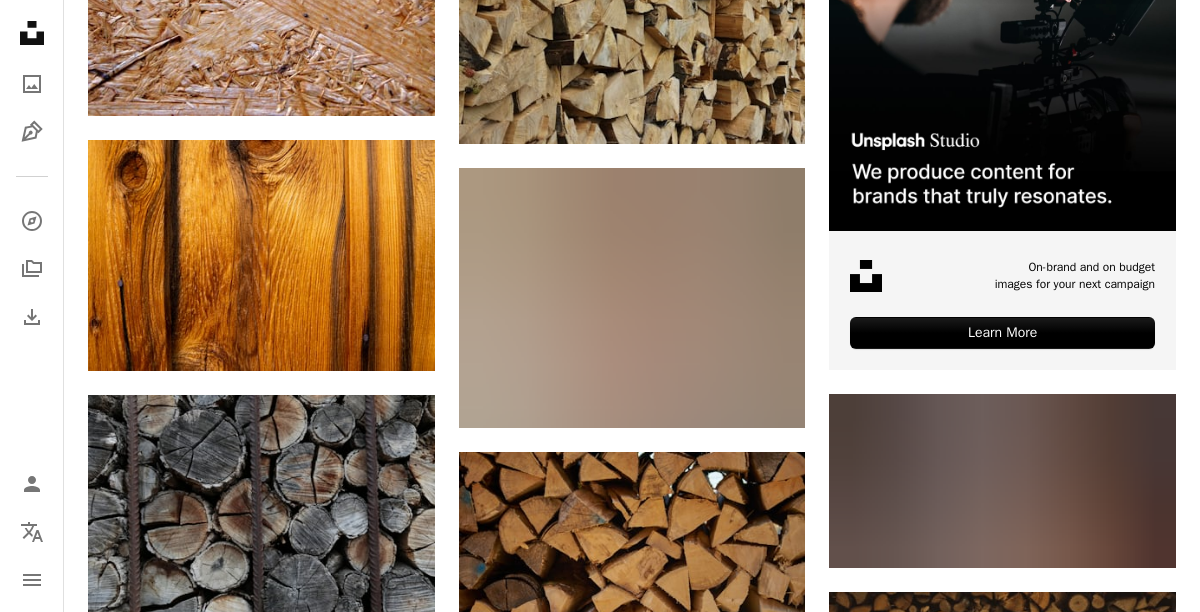 scroll, scrollTop: 0, scrollLeft: 0, axis: both 